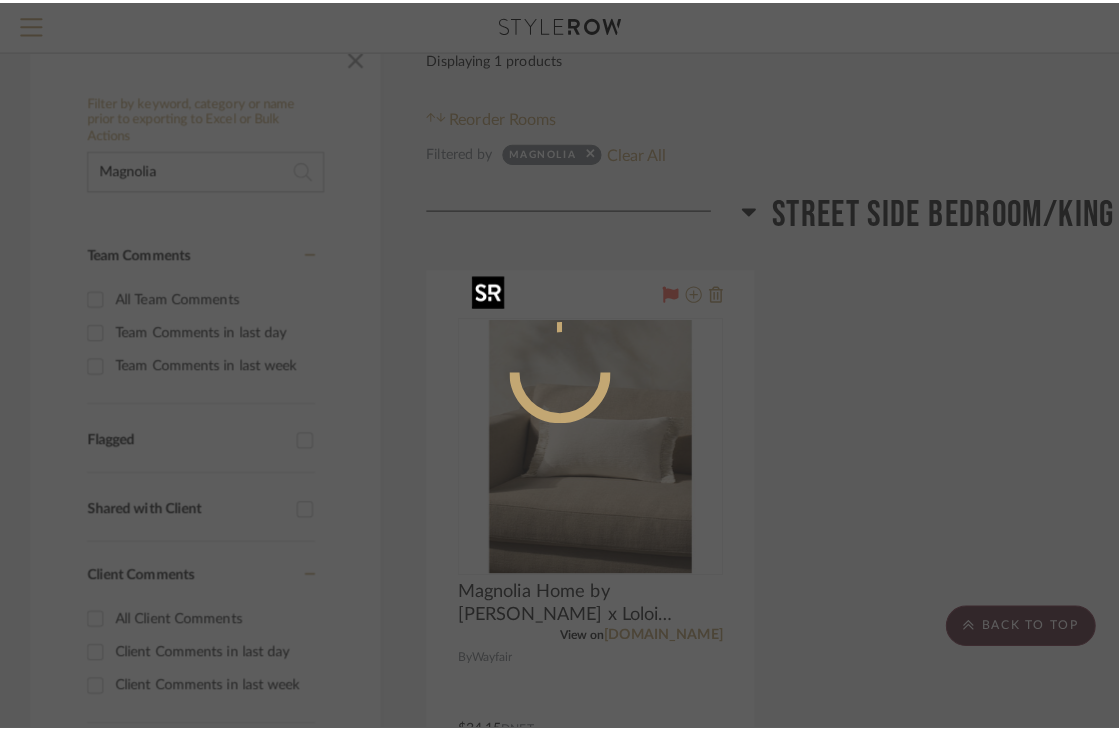 scroll, scrollTop: 0, scrollLeft: 0, axis: both 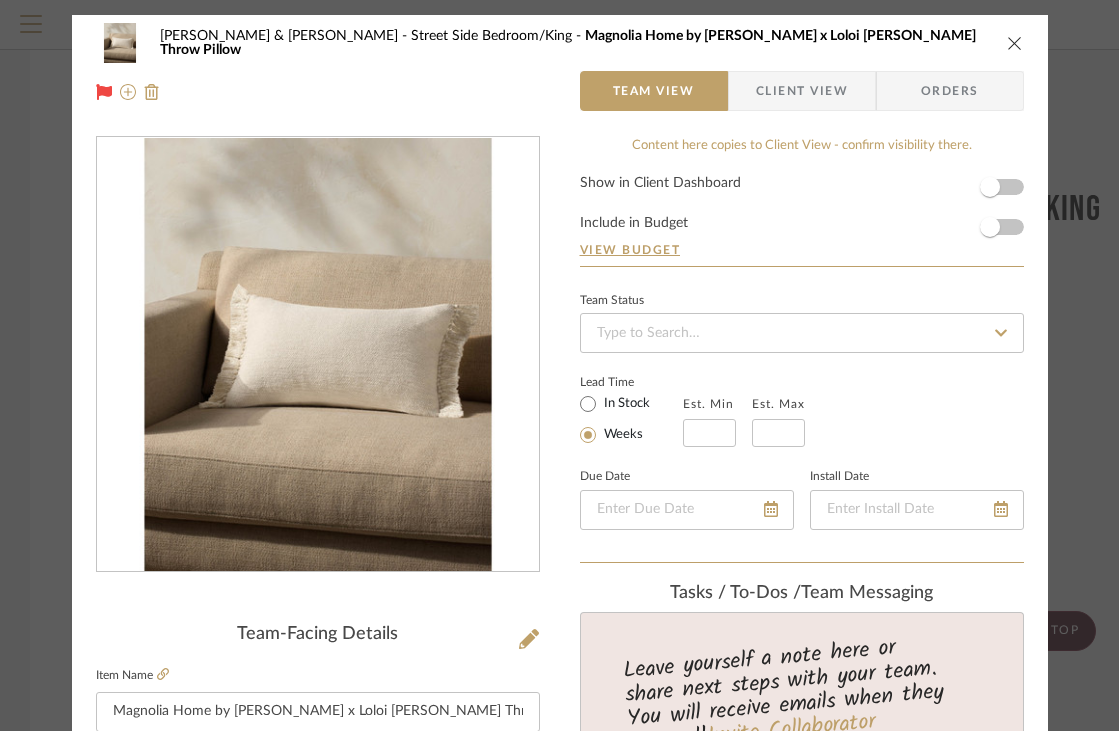 click at bounding box center [1015, 43] 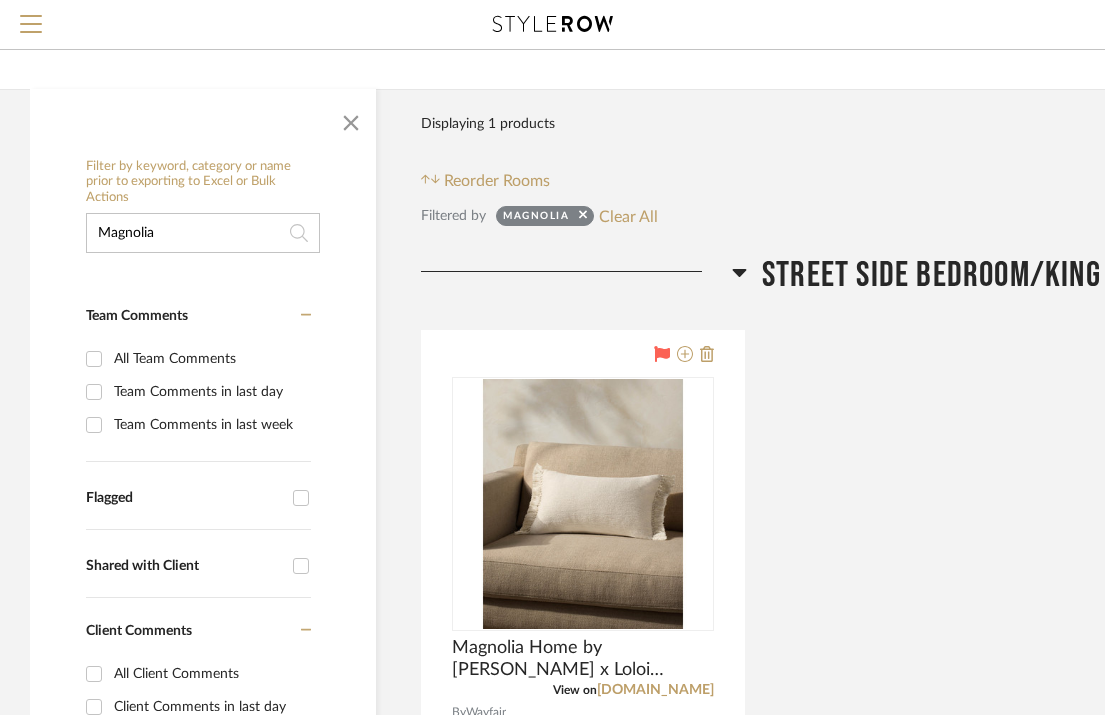 scroll, scrollTop: 248, scrollLeft: 0, axis: vertical 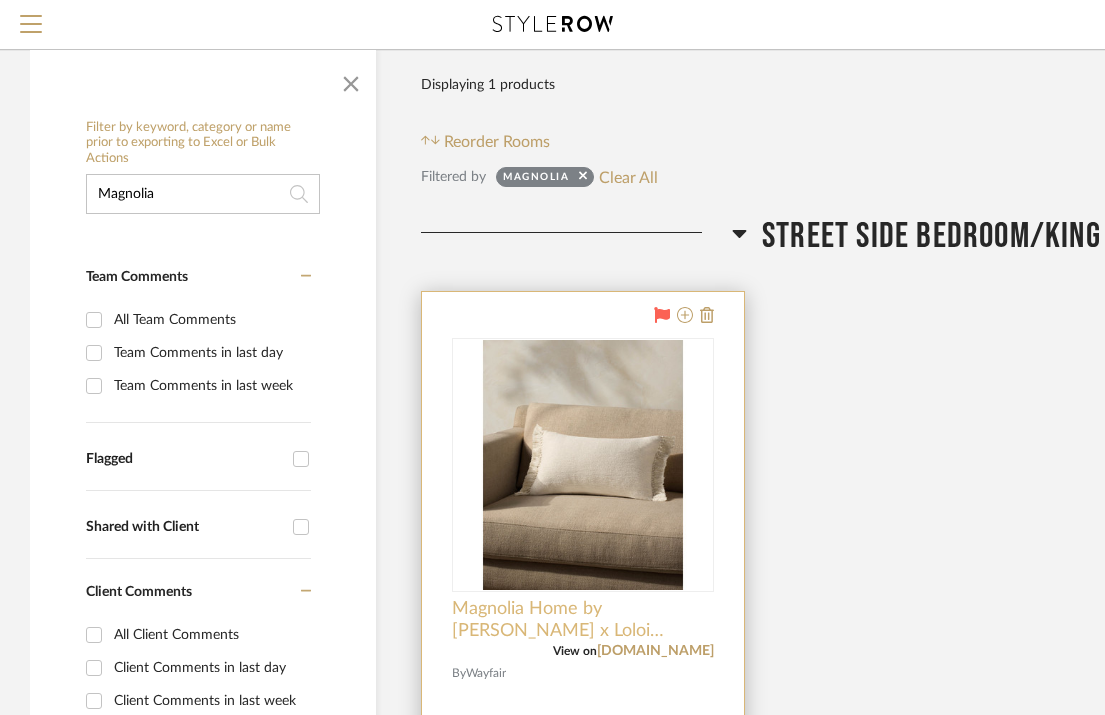 click on "Magnolia Home by Joanna Gaines x Loloi Jett Throw Pillow" at bounding box center [583, 620] 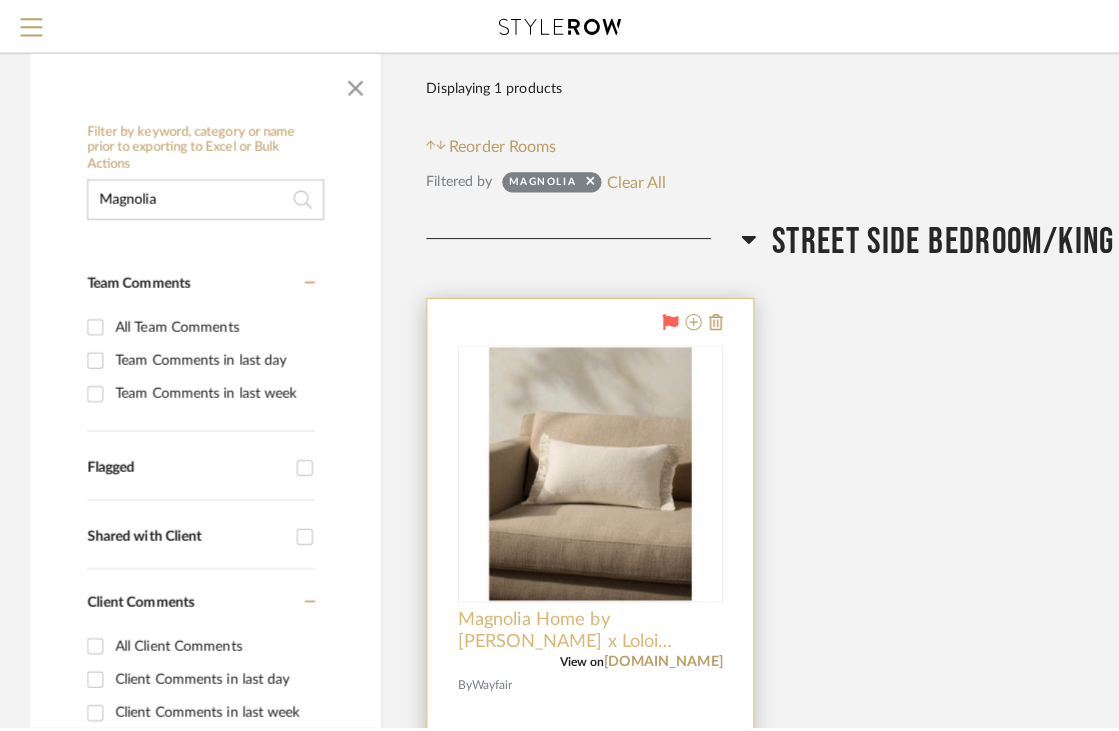 scroll, scrollTop: 0, scrollLeft: 0, axis: both 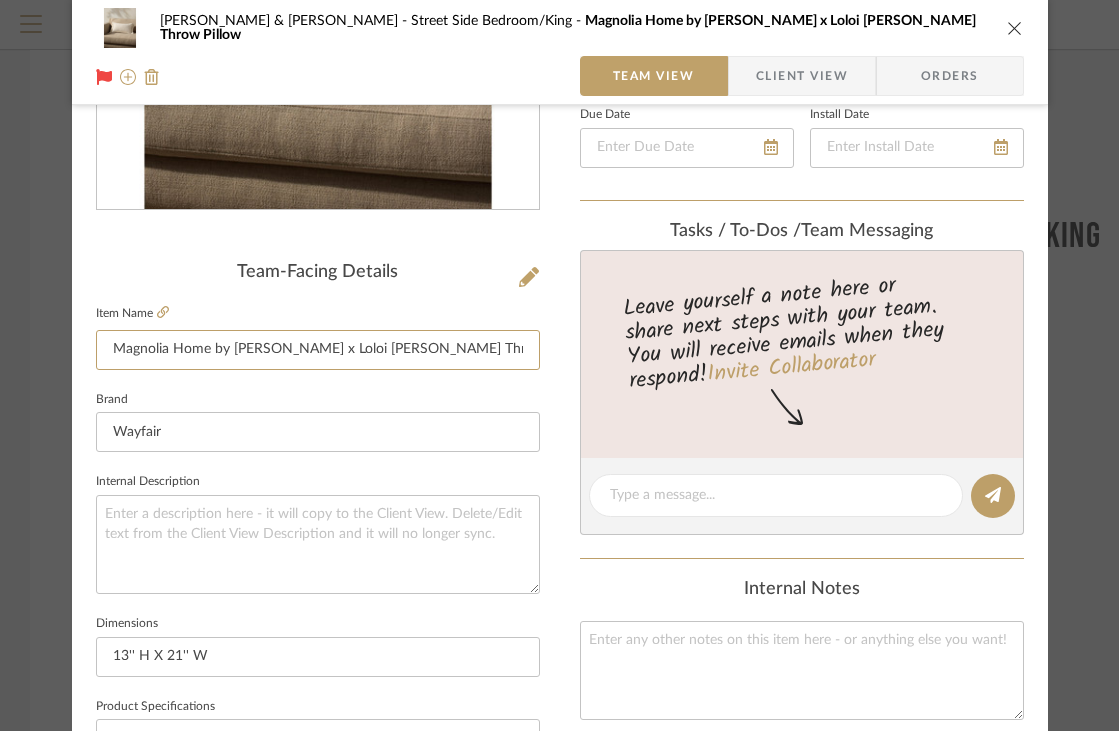 drag, startPoint x: 485, startPoint y: 347, endPoint x: 84, endPoint y: 344, distance: 401.01123 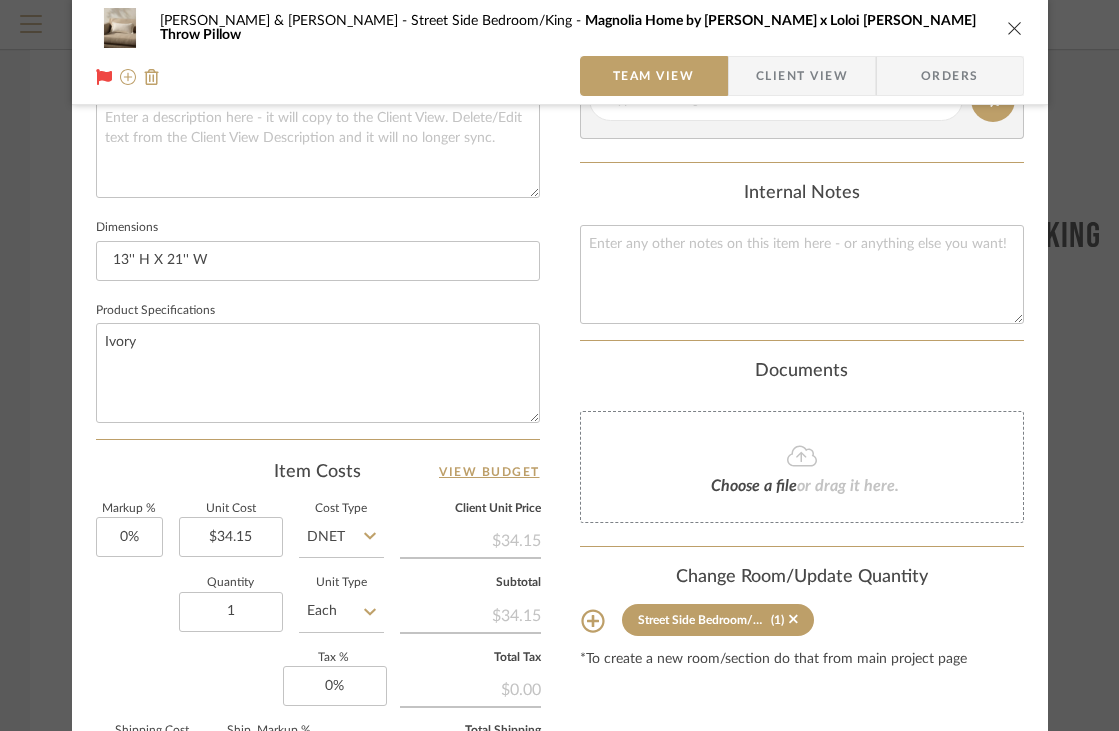 scroll, scrollTop: 415, scrollLeft: 0, axis: vertical 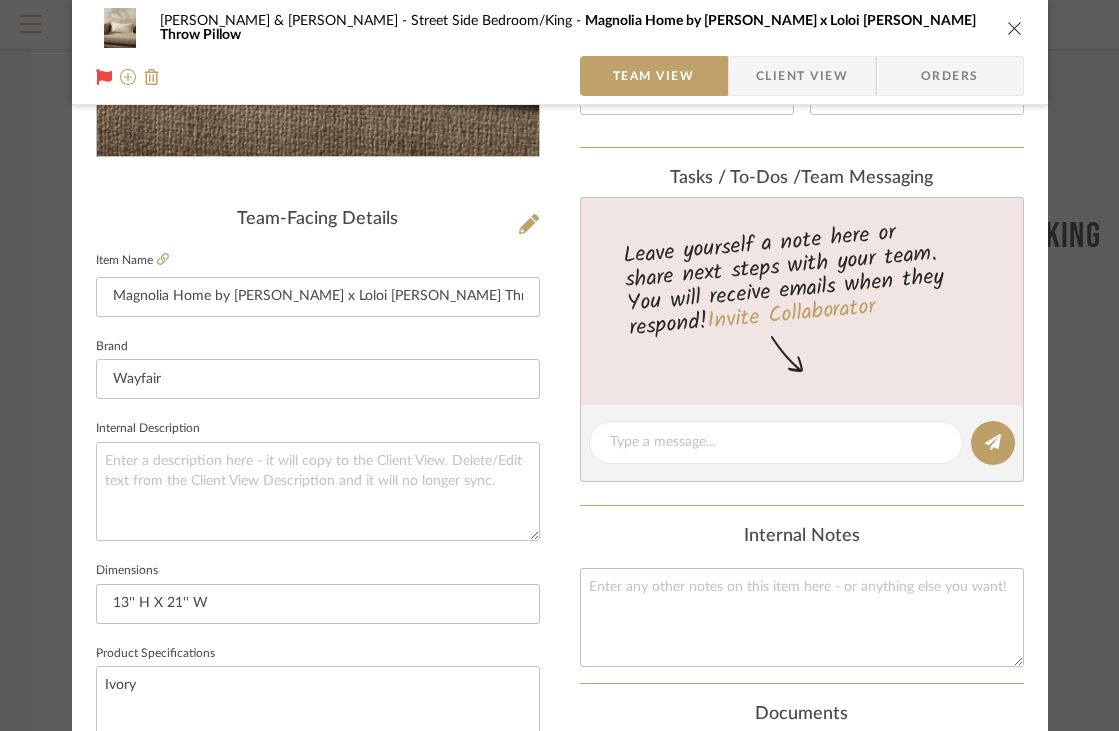 click at bounding box center (318, -60) 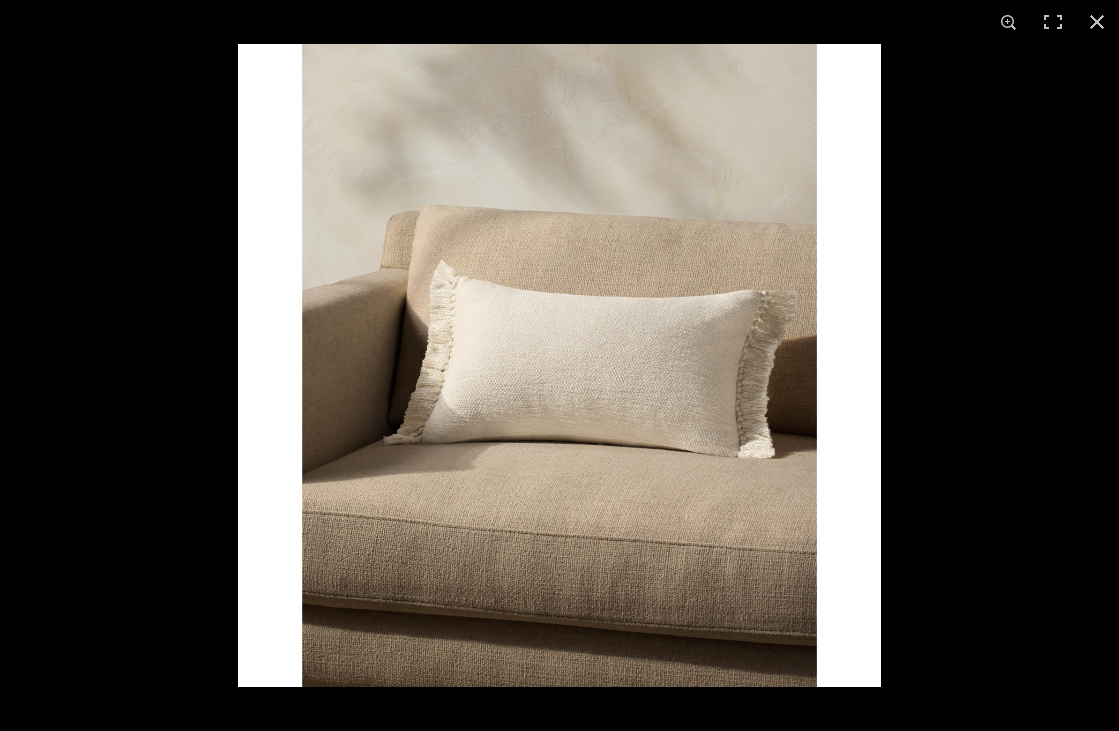 click at bounding box center (559, 365) 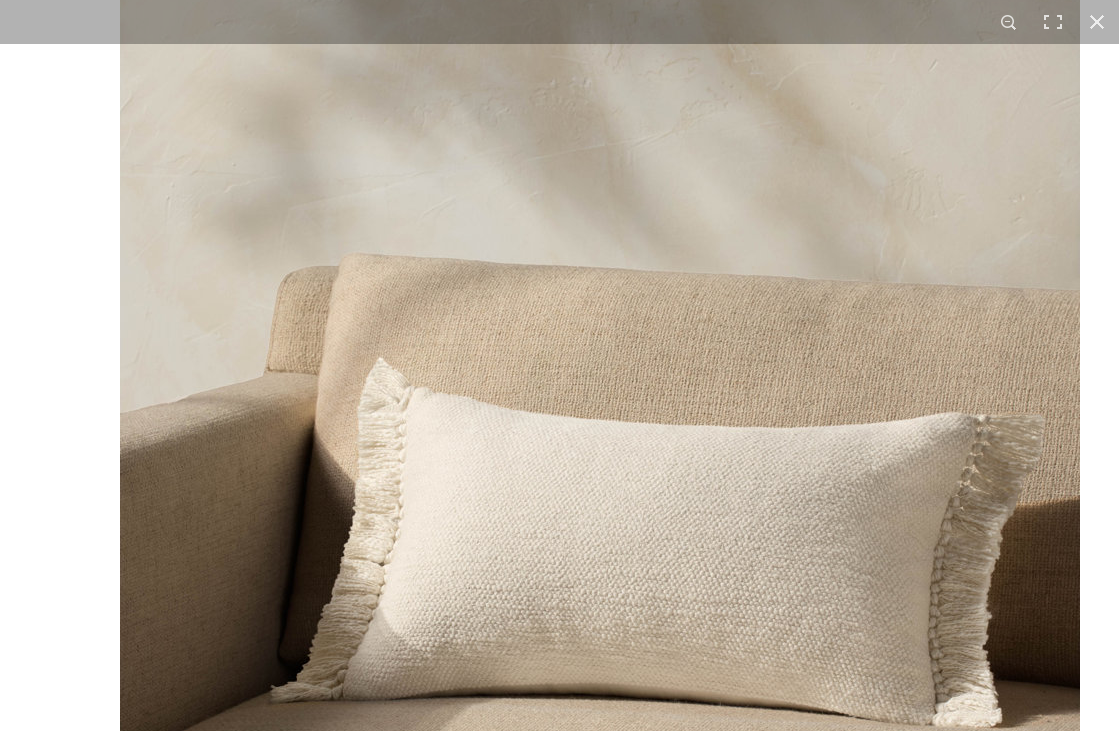 click at bounding box center (600, 554) 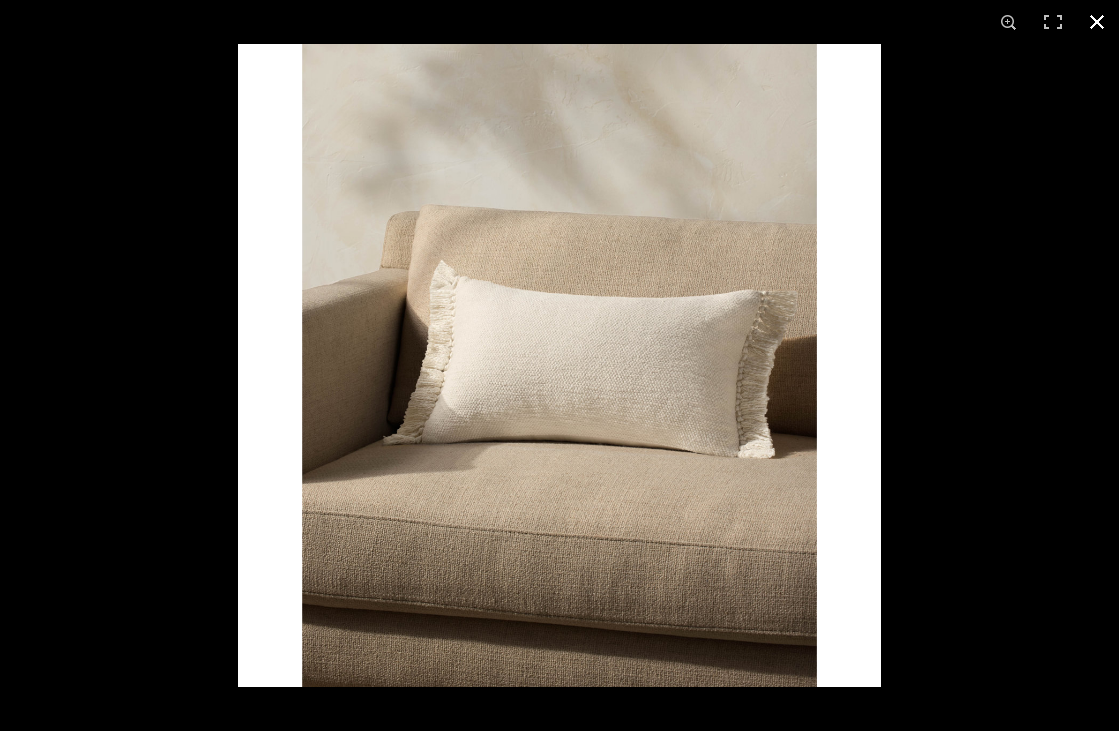 click at bounding box center [1097, 22] 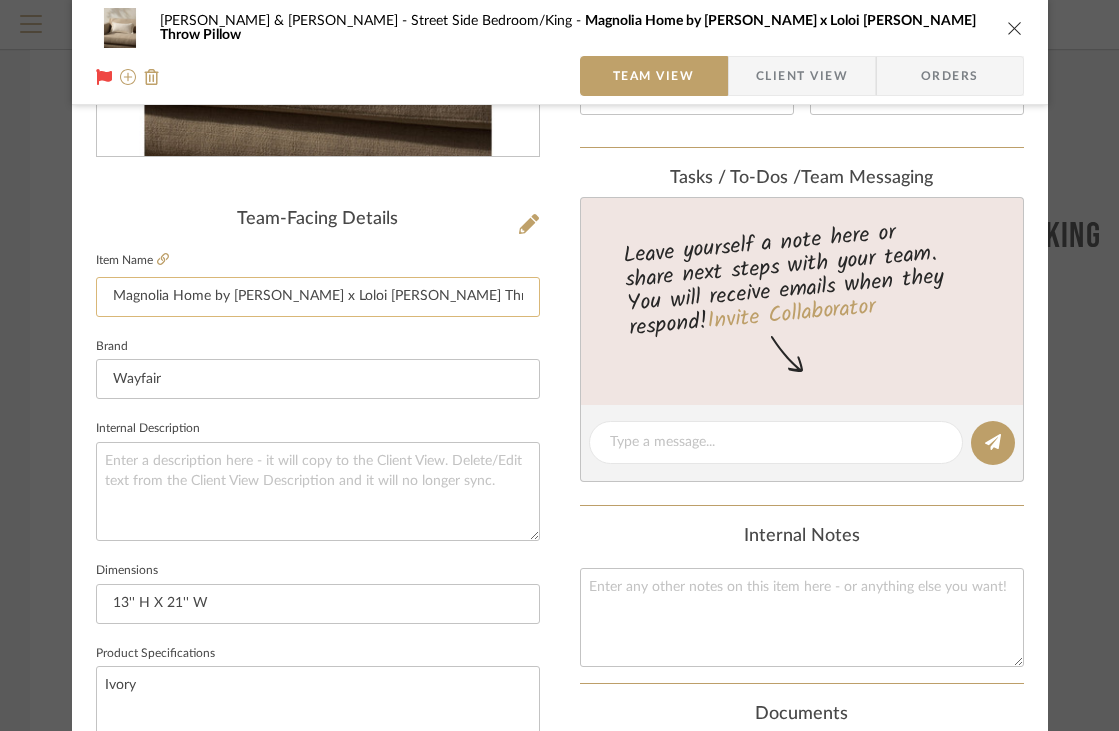 click on "Magnolia Home by Joanna Gaines x Loloi Jett Throw Pillow" 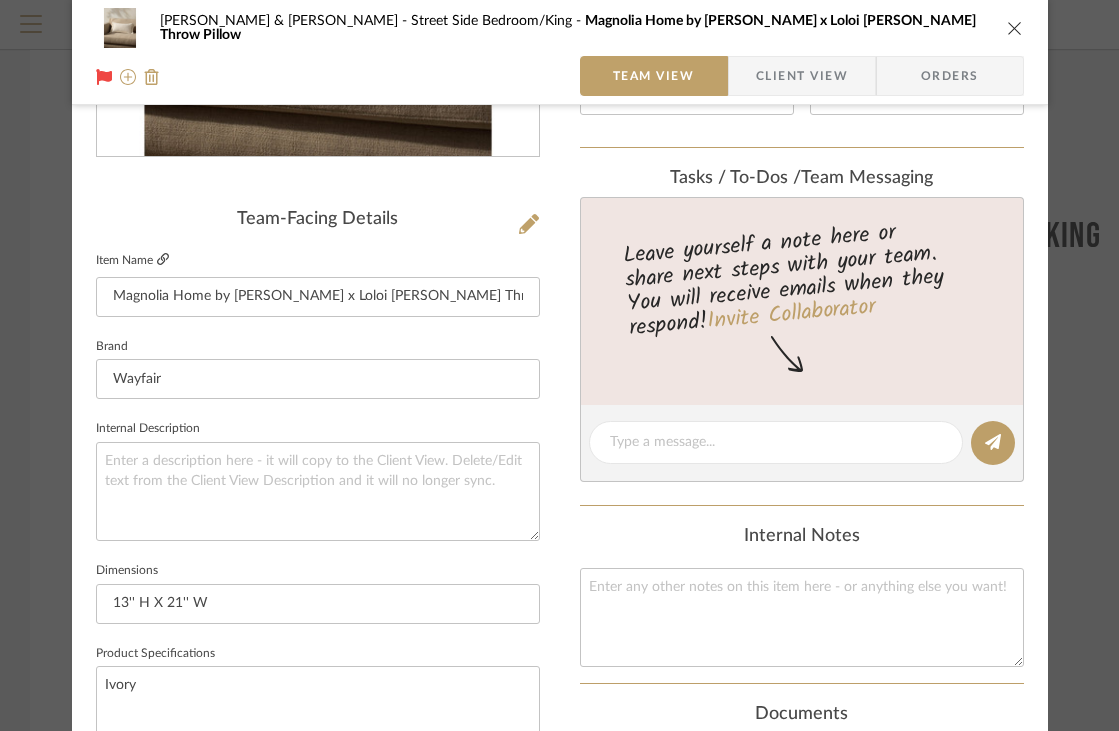 click 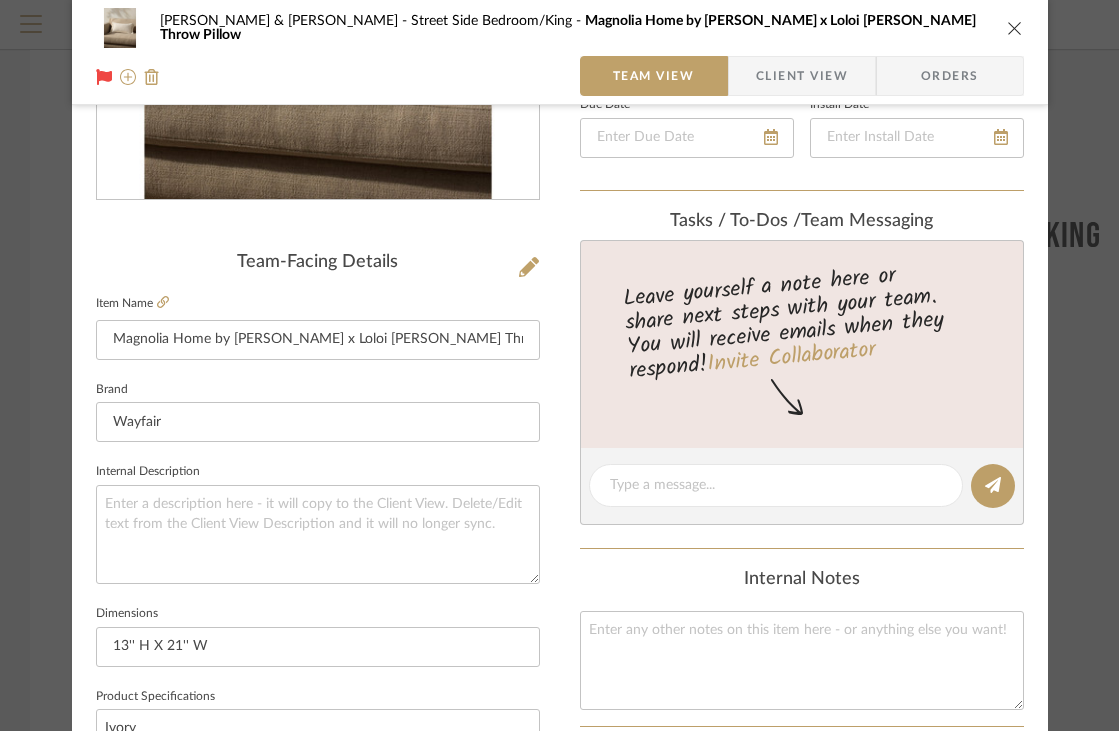 scroll, scrollTop: 294, scrollLeft: 0, axis: vertical 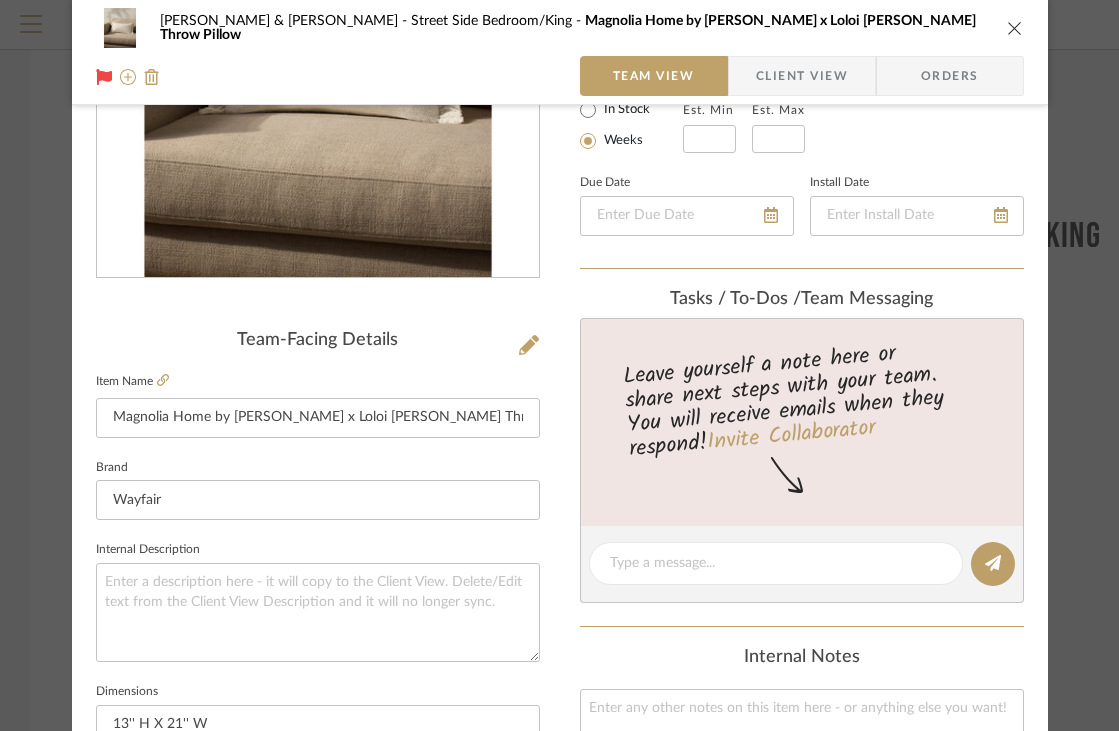 click at bounding box center (1015, 28) 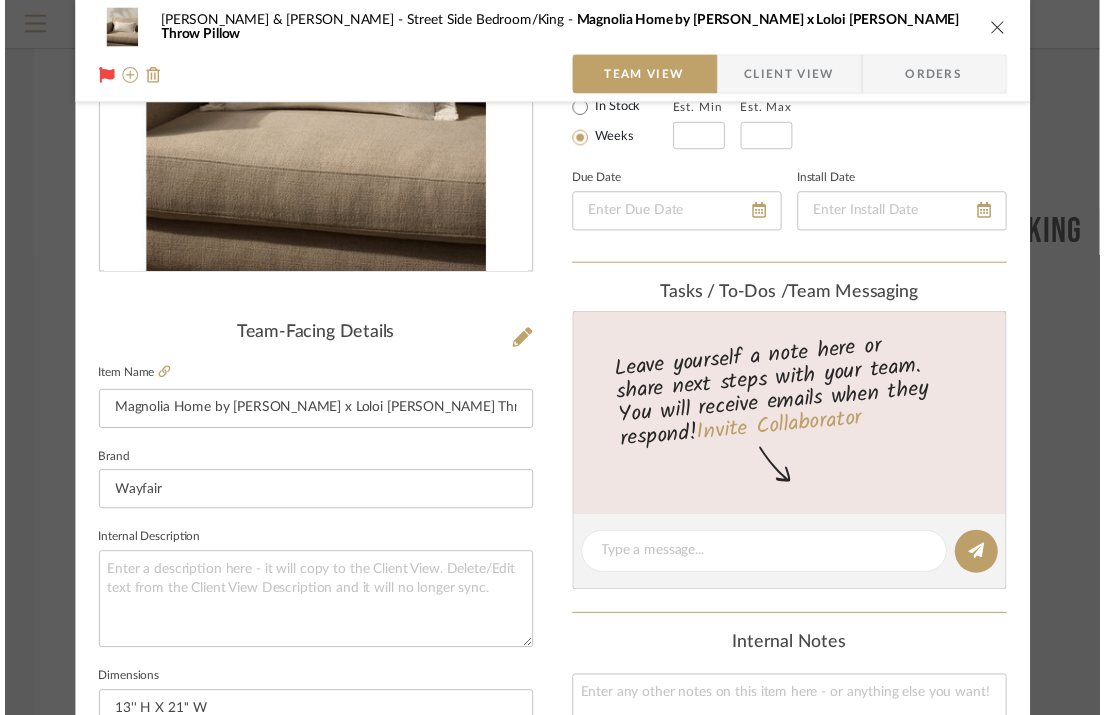 scroll, scrollTop: 248, scrollLeft: 0, axis: vertical 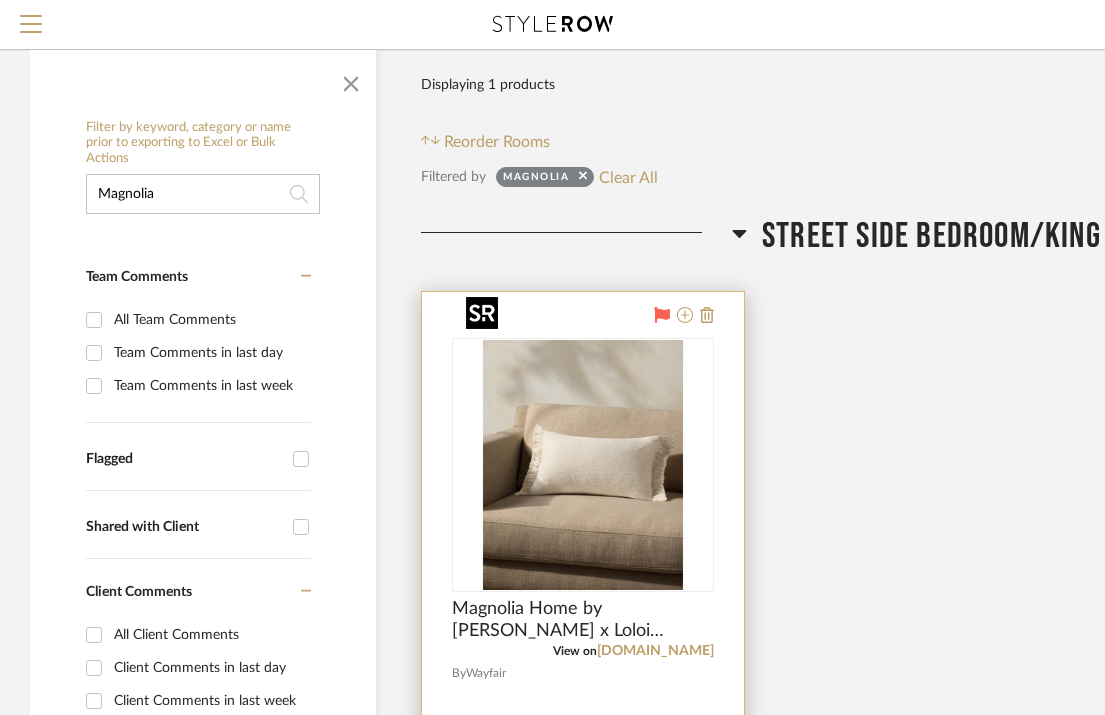 click at bounding box center (583, 465) 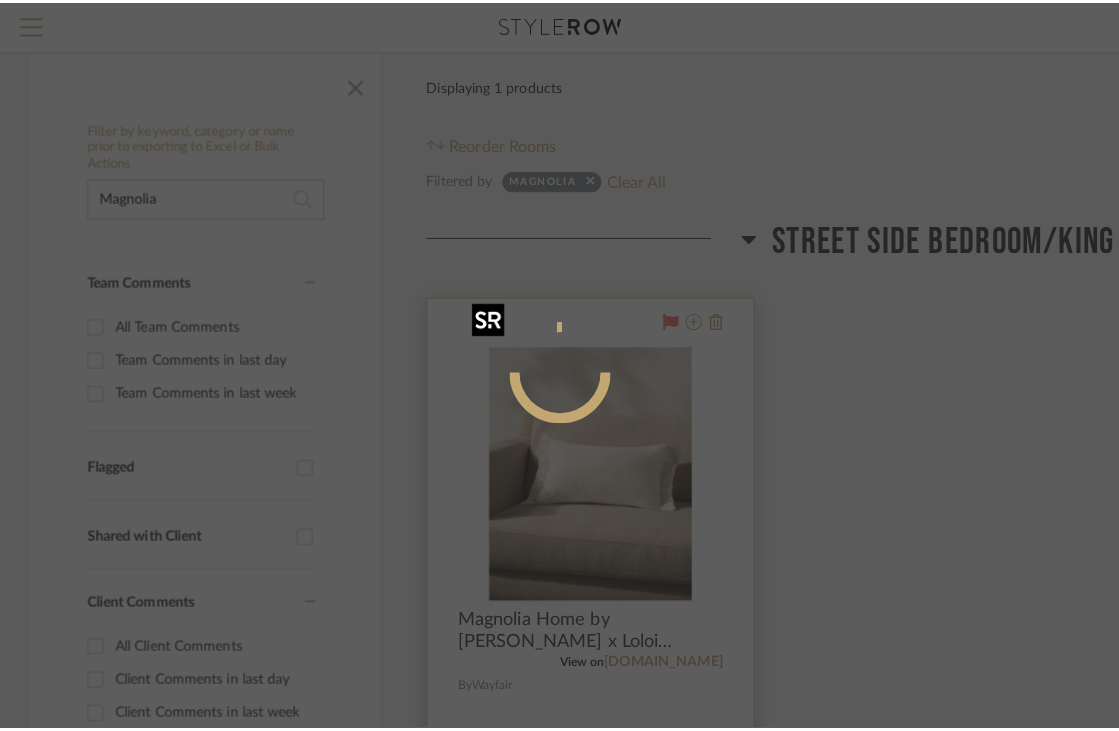 scroll, scrollTop: 0, scrollLeft: 0, axis: both 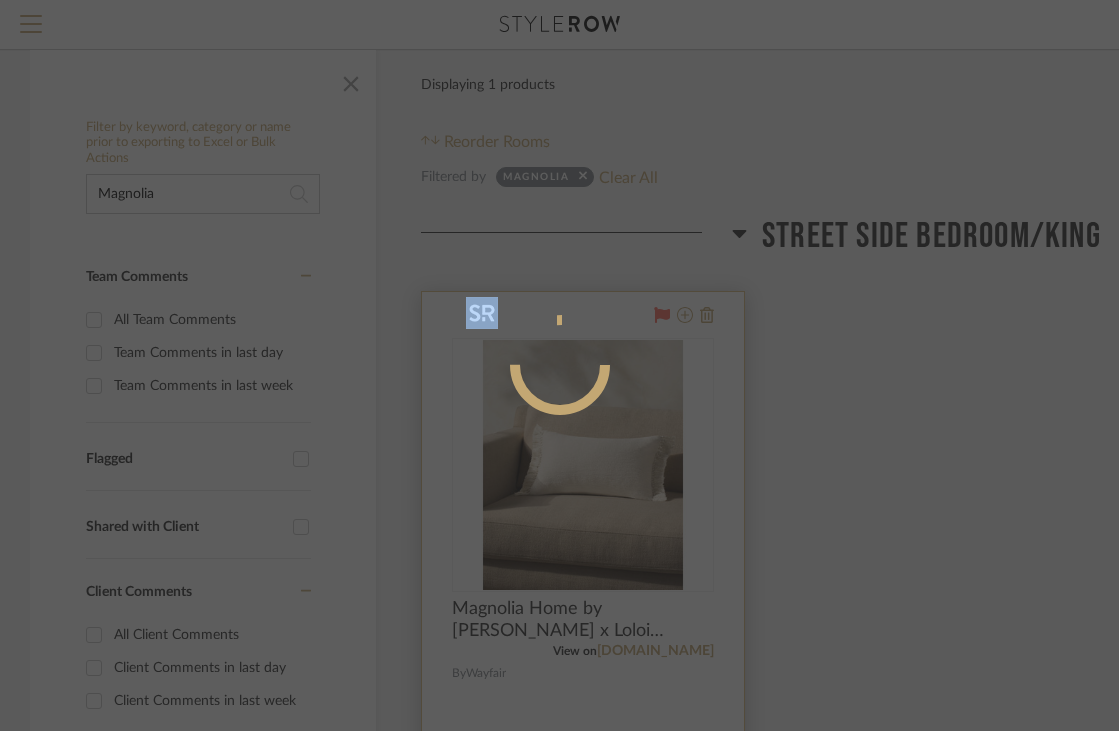 click at bounding box center (560, 445) 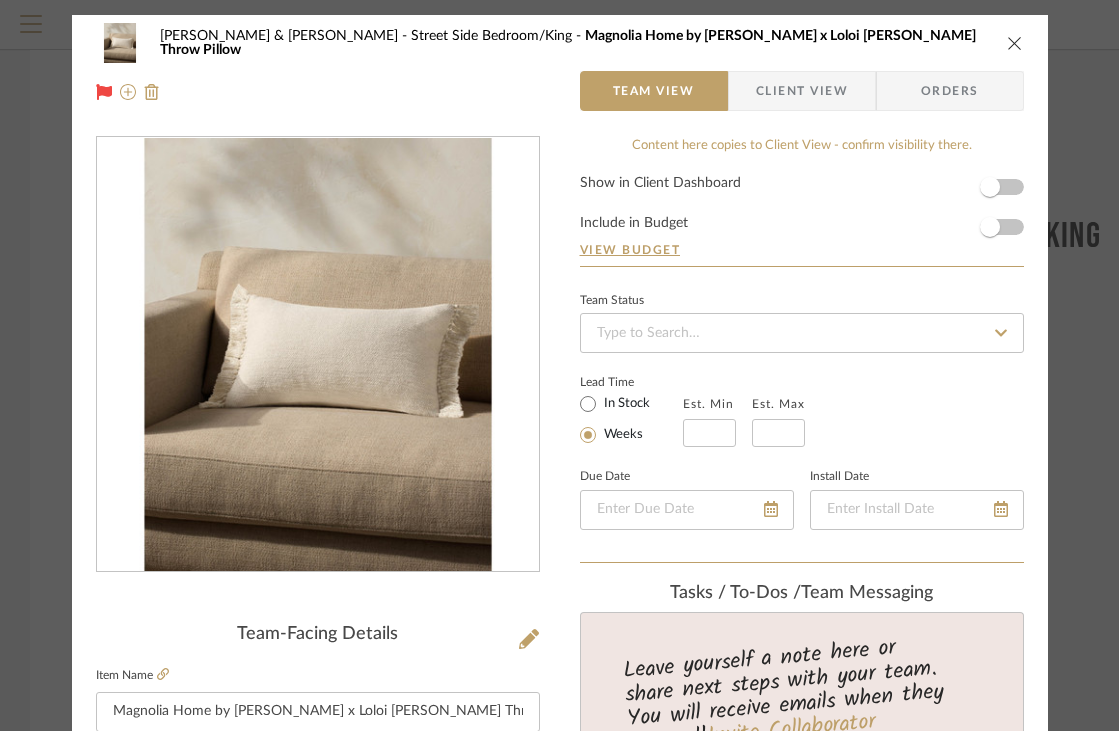 click on "Magnolia Home by Joanna Gaines x Loloi Jett Throw Pillow" at bounding box center [568, 43] 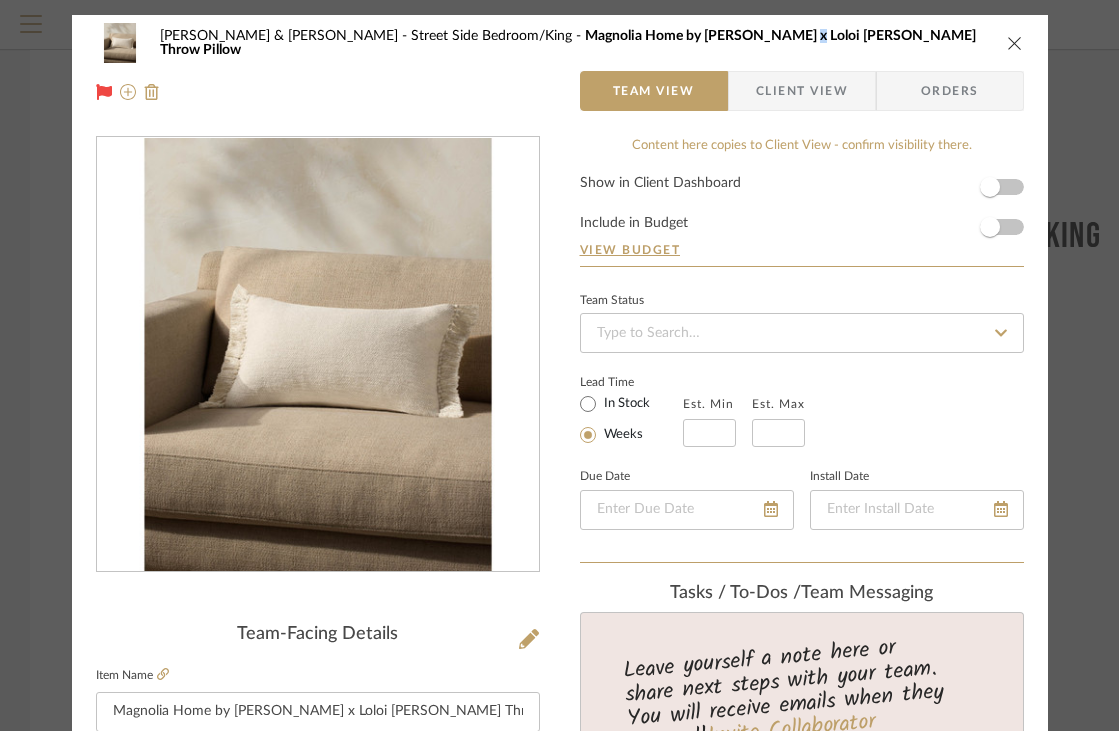 click on "Magnolia Home by Joanna Gaines x Loloi Jett Throw Pillow" at bounding box center (568, 43) 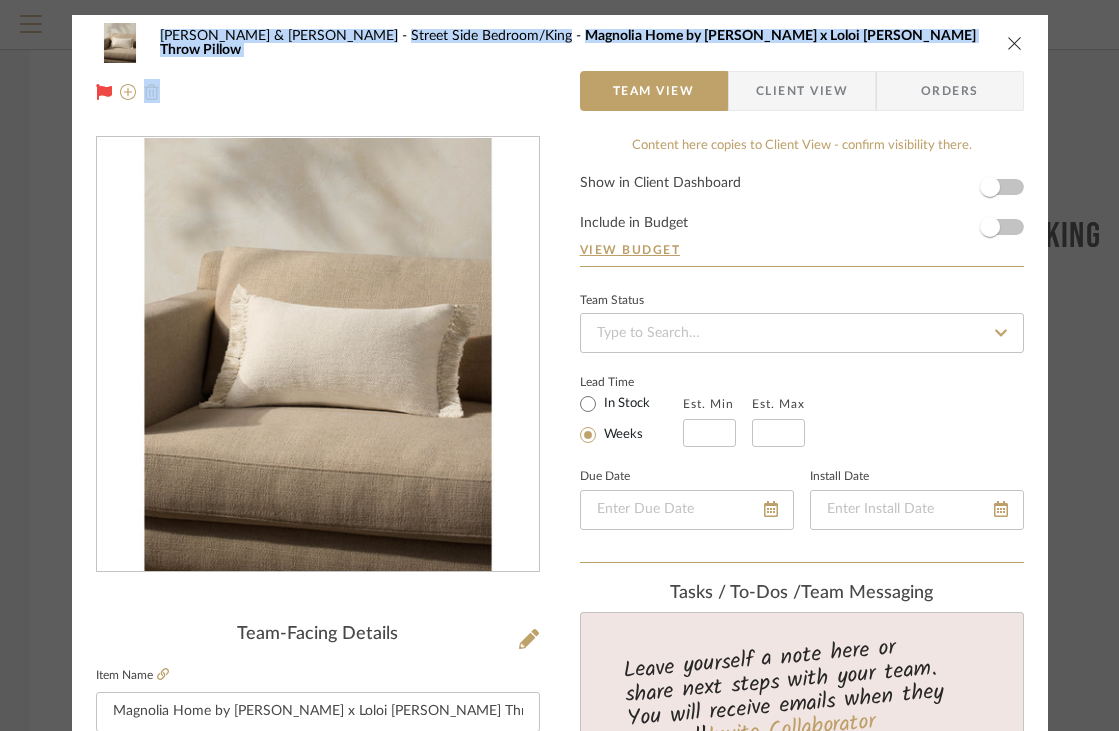 click on "Magnolia Home by Joanna Gaines x Loloi Jett Throw Pillow" at bounding box center (568, 43) 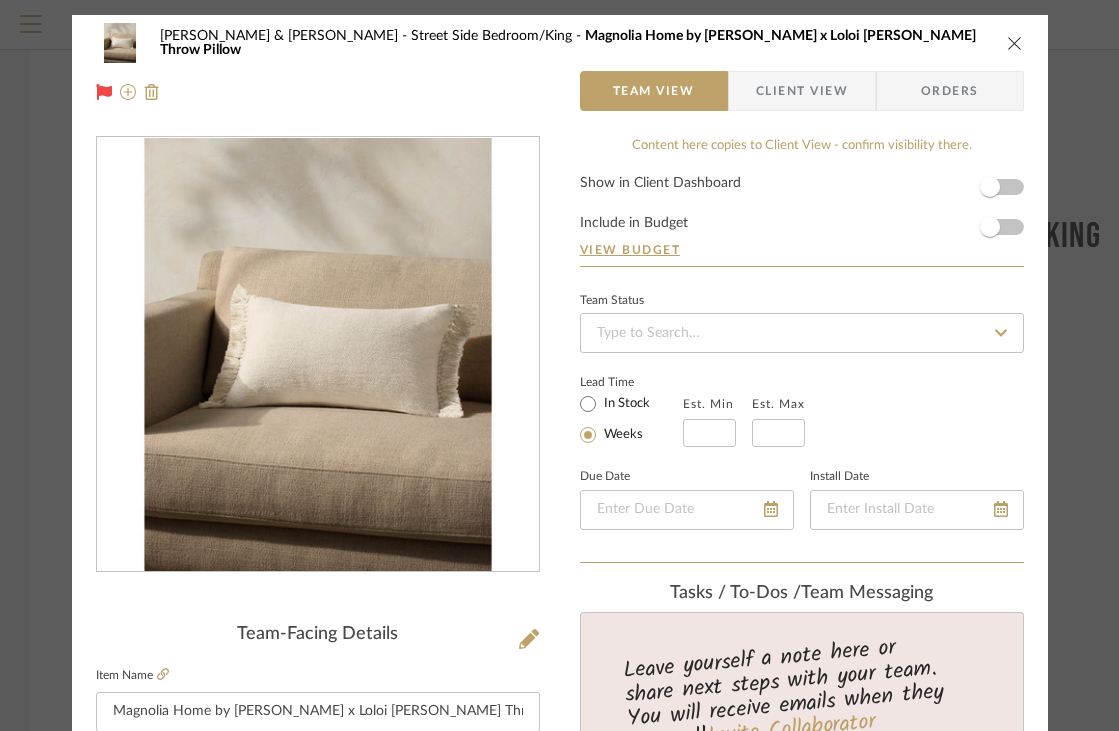 click on "Mark & Nicole Rankin Street Side Bedroom/King Magnolia Home by Joanna Gaines x Loloi Jett Throw Pillow" at bounding box center (575, 43) 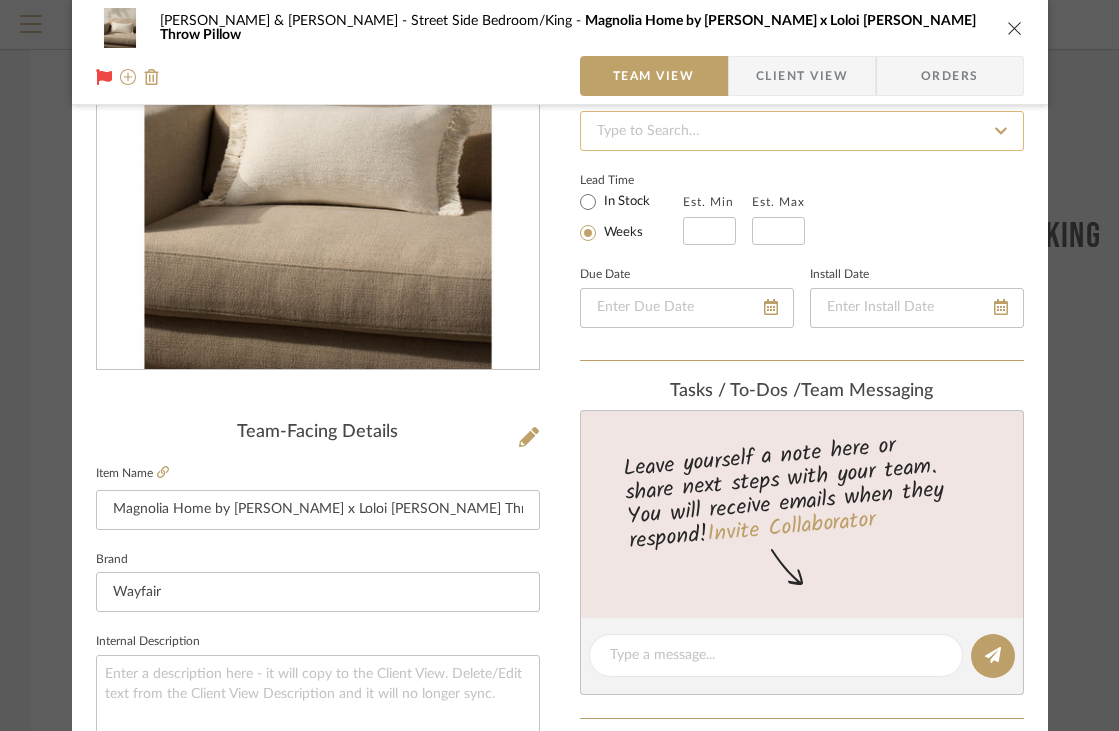 scroll, scrollTop: 155, scrollLeft: 0, axis: vertical 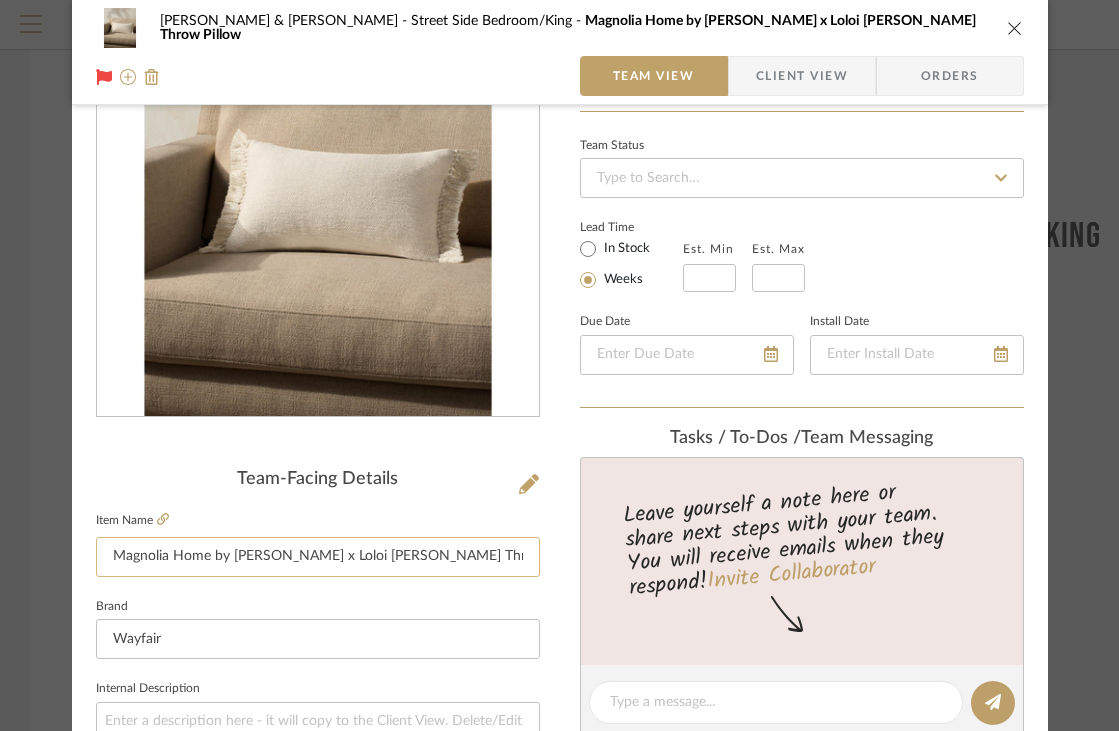 click on "Magnolia Home by Joanna Gaines x Loloi Jett Throw Pillow" 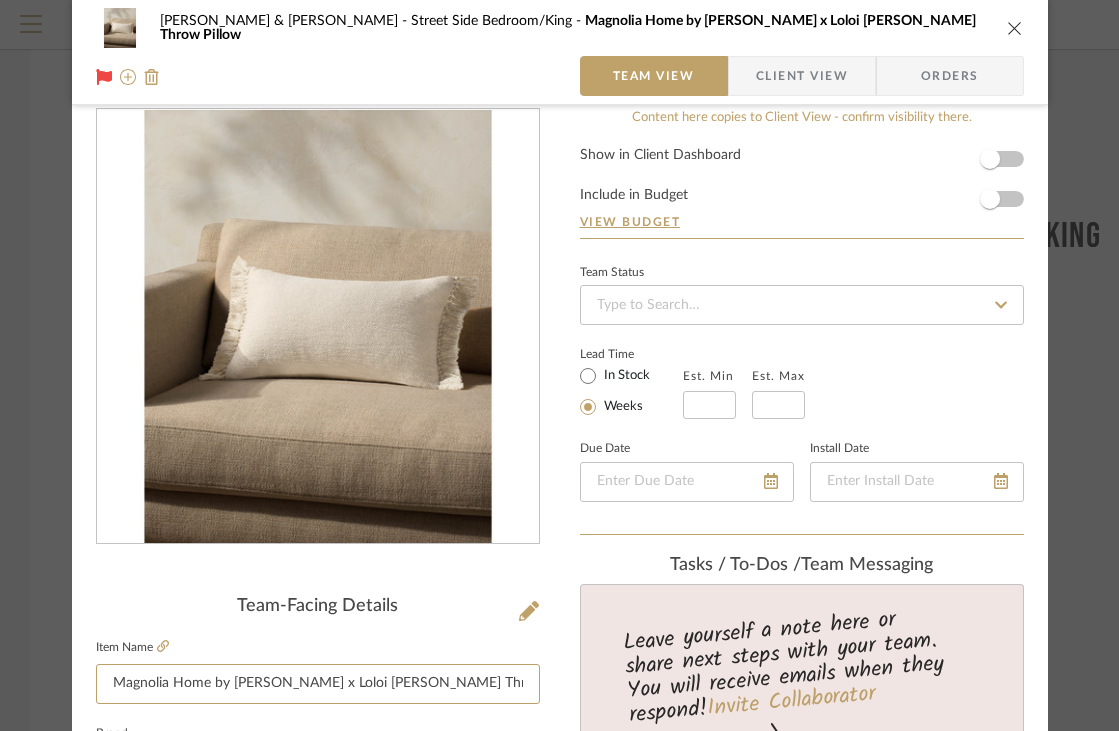 scroll, scrollTop: 0, scrollLeft: 0, axis: both 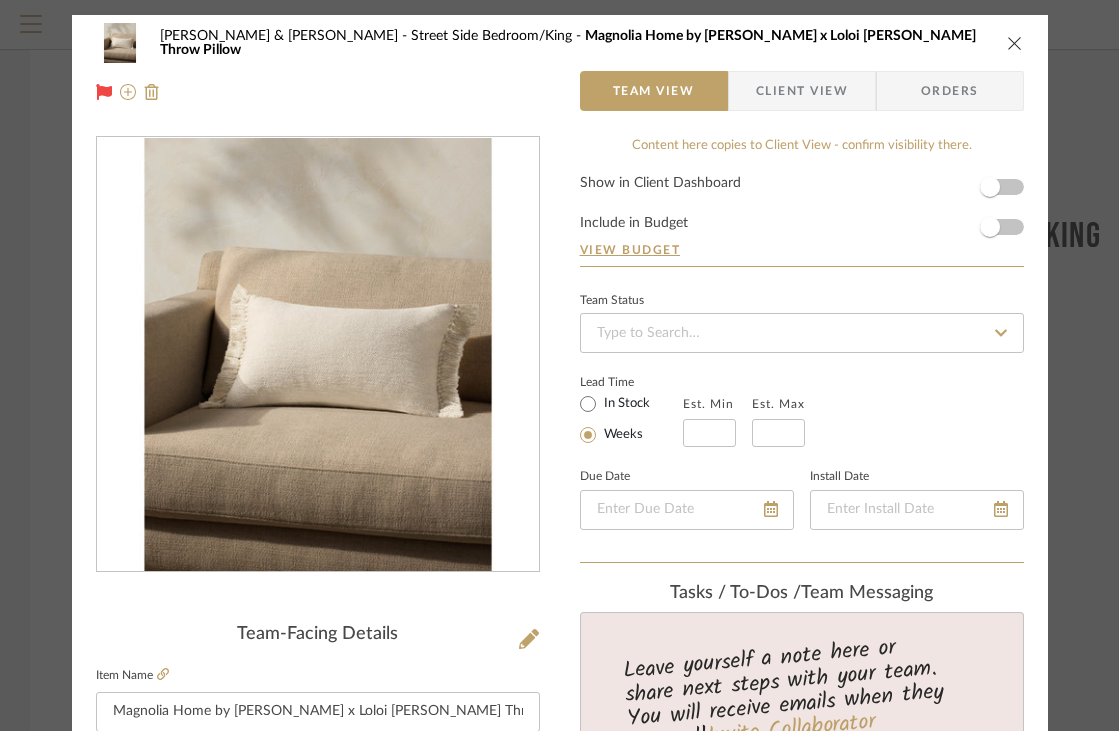 click on "Magnolia Home by Joanna Gaines x Loloi Jett Throw Pillow" at bounding box center (568, 43) 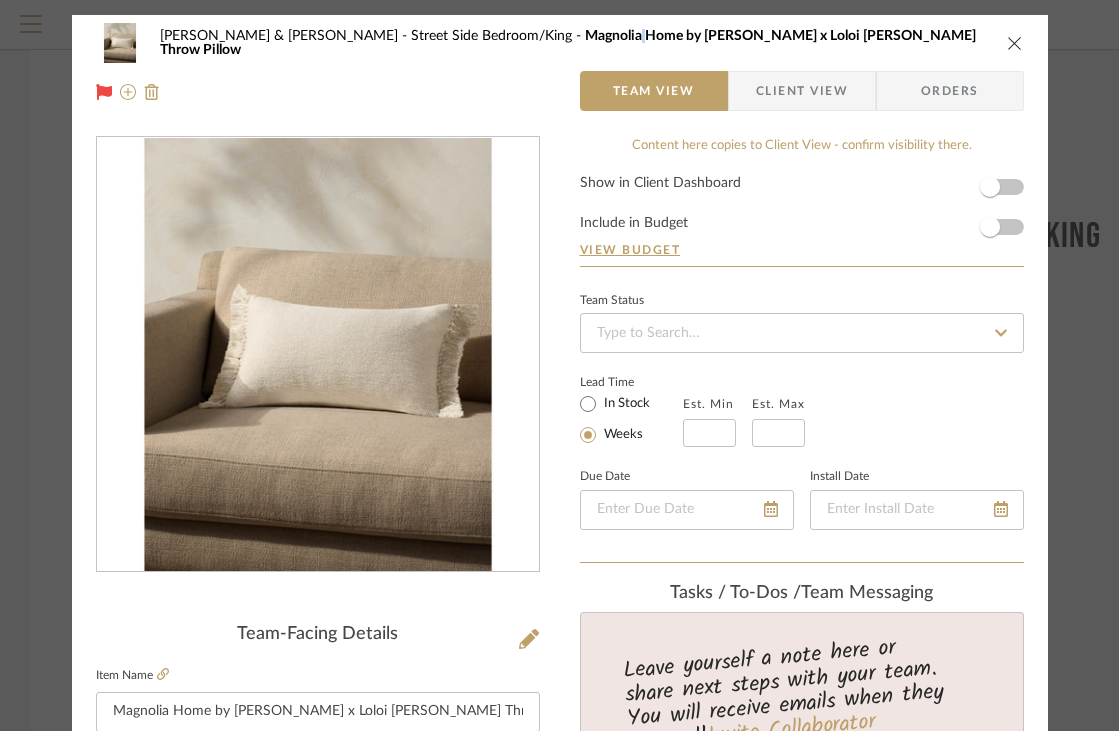 click on "Magnolia Home by Joanna Gaines x Loloi Jett Throw Pillow" at bounding box center [568, 43] 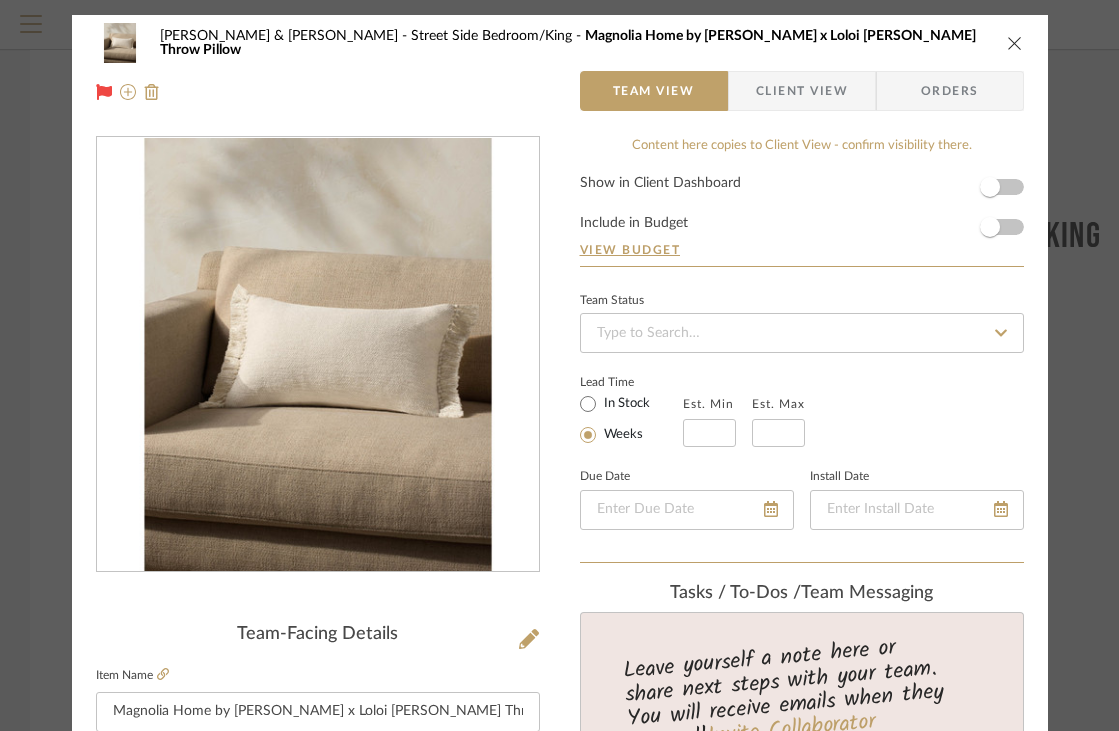 click on "Street Side Bedroom/King" at bounding box center [498, 36] 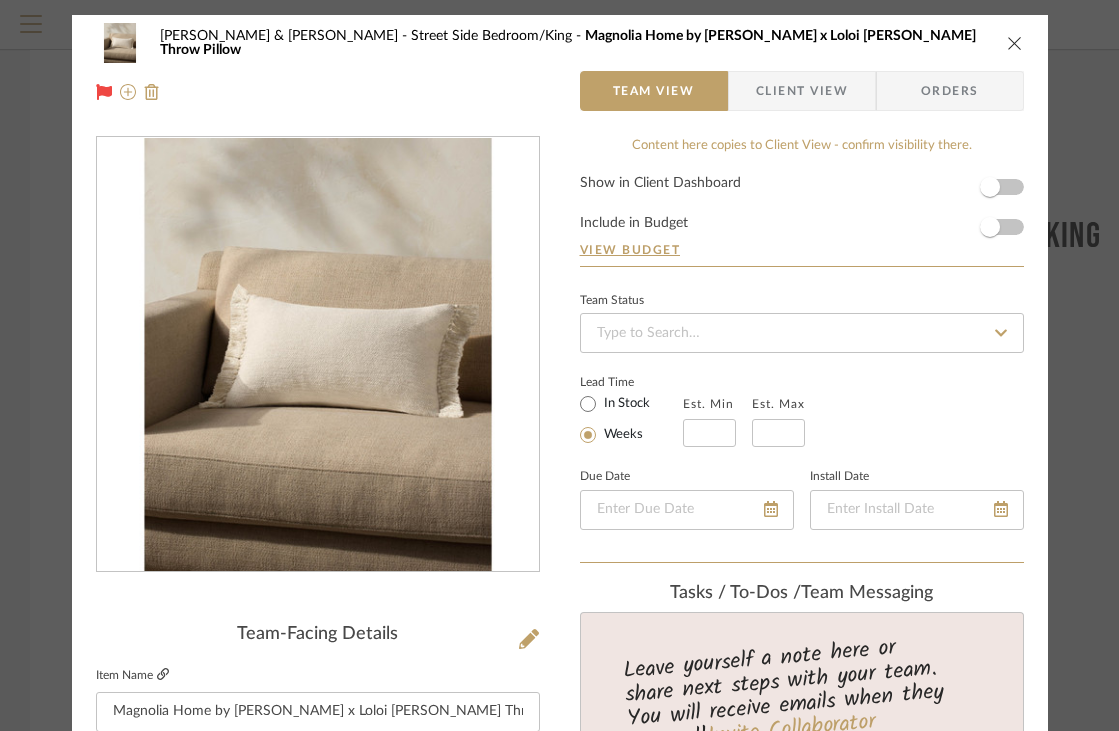 click 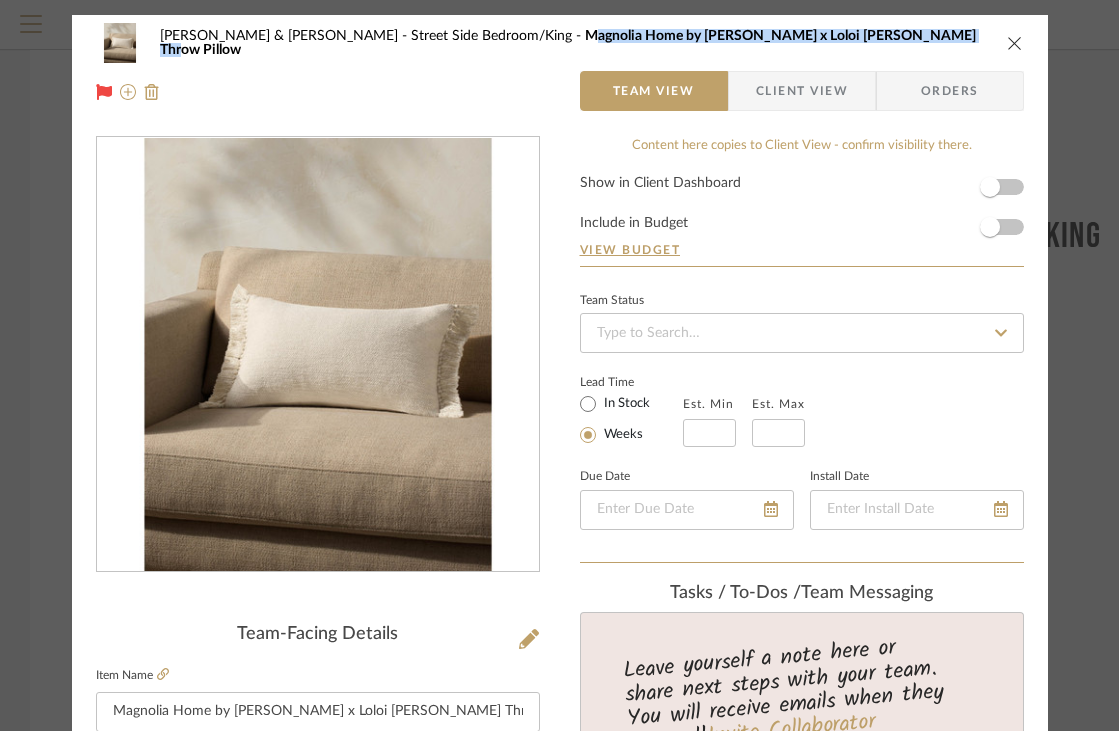 drag, startPoint x: 844, startPoint y: 40, endPoint x: 480, endPoint y: 45, distance: 364.03433 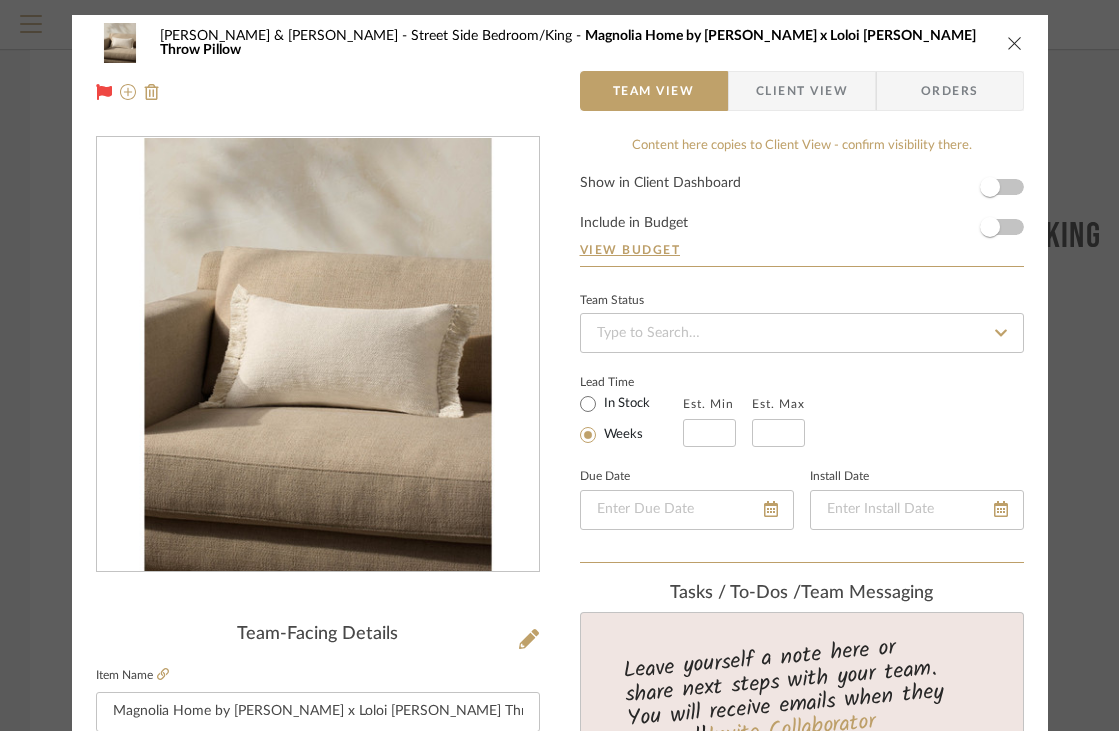 click on "Mark & Nicole Rankin Street Side Bedroom/King Magnolia Home by Joanna Gaines x Loloi Jett Throw Pillow" at bounding box center [575, 43] 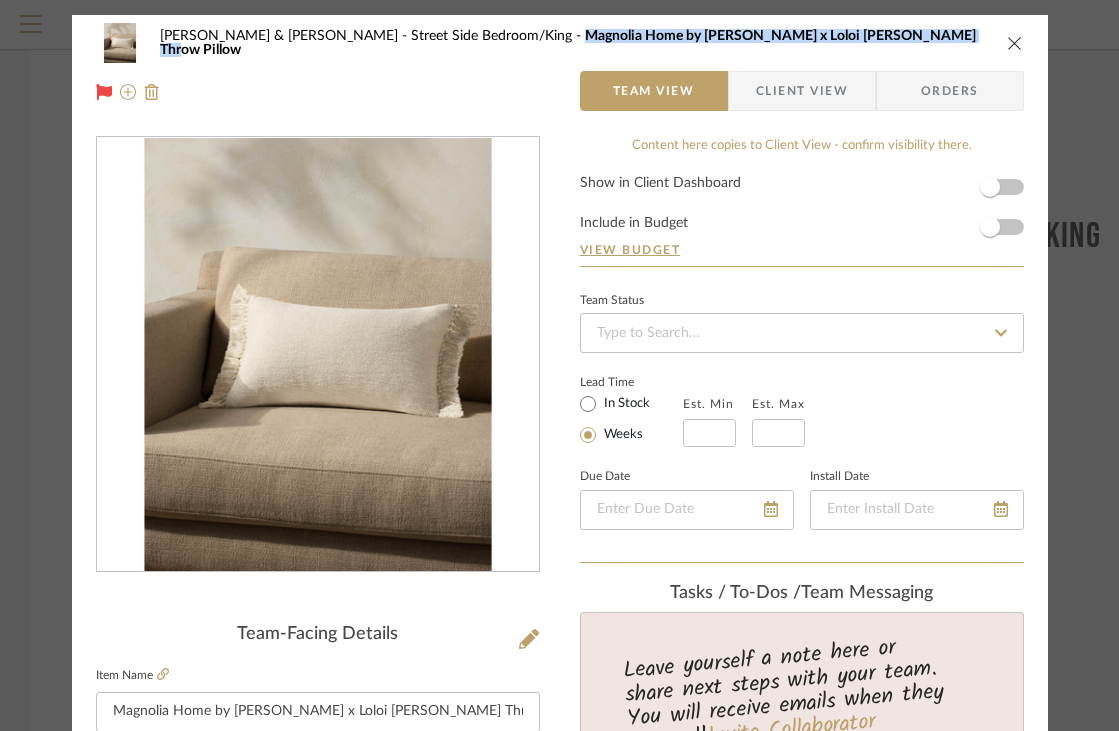 drag, startPoint x: 856, startPoint y: 47, endPoint x: 476, endPoint y: 46, distance: 380.0013 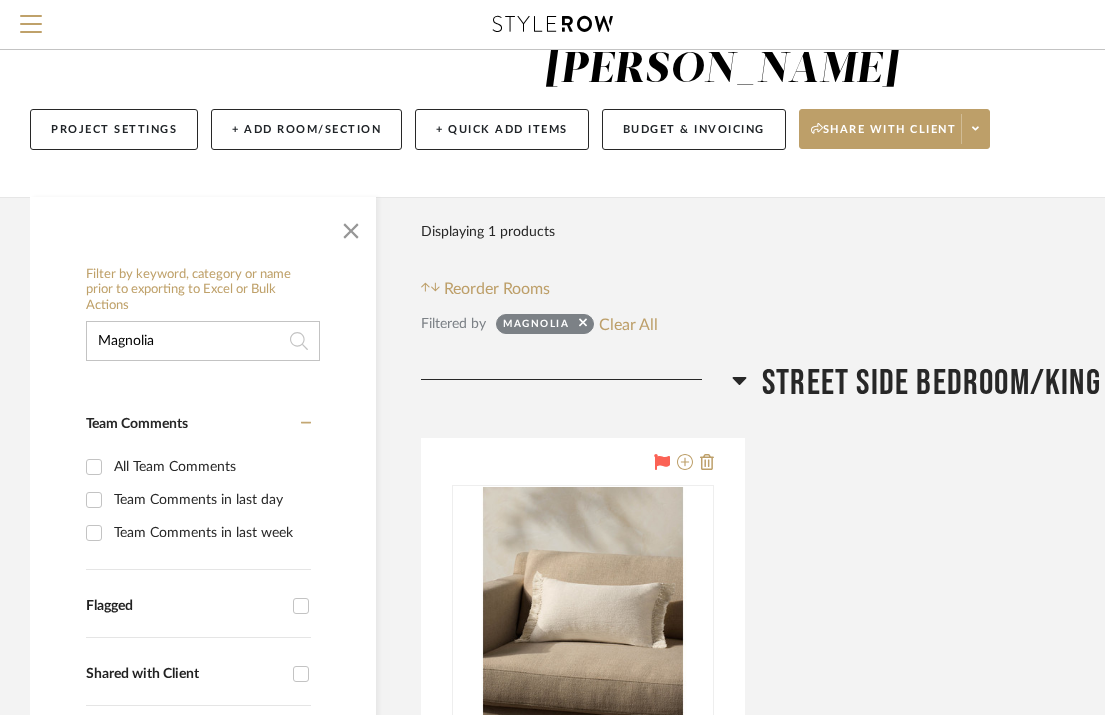 scroll, scrollTop: 94, scrollLeft: 0, axis: vertical 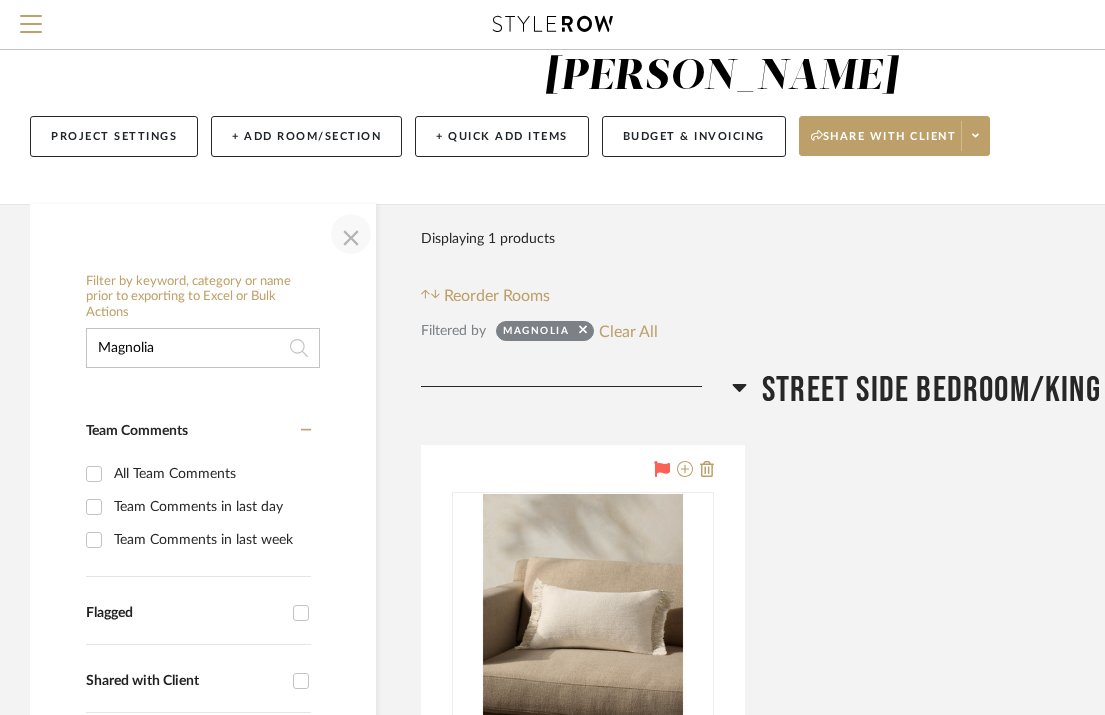 click 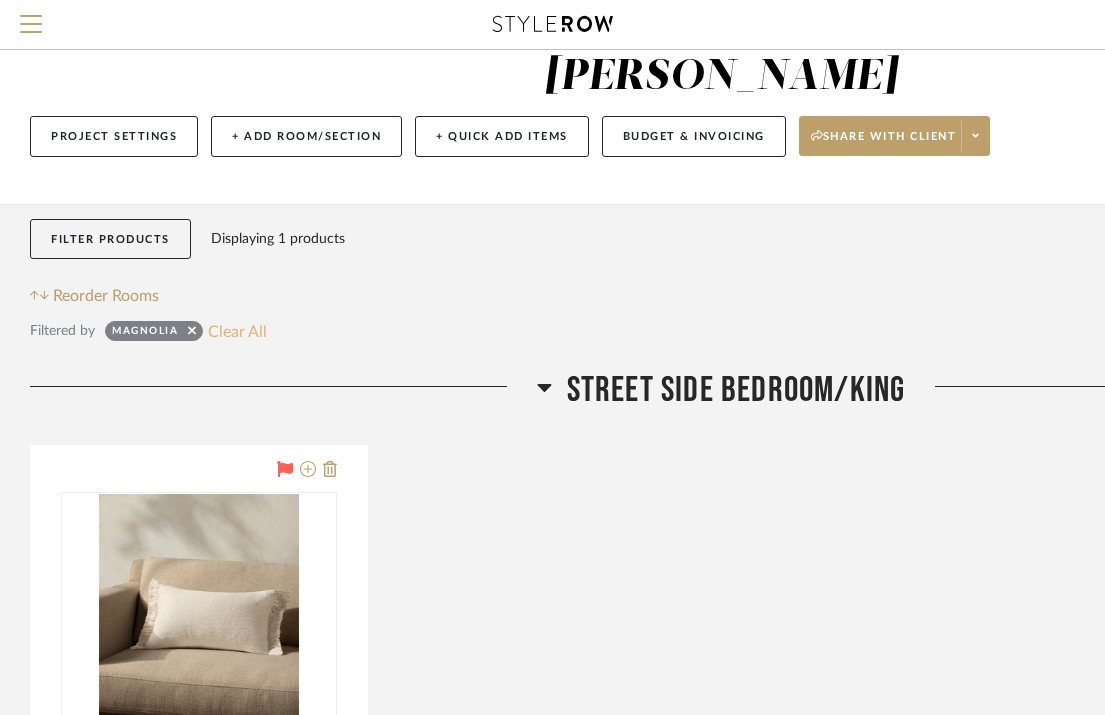click on "Clear All" 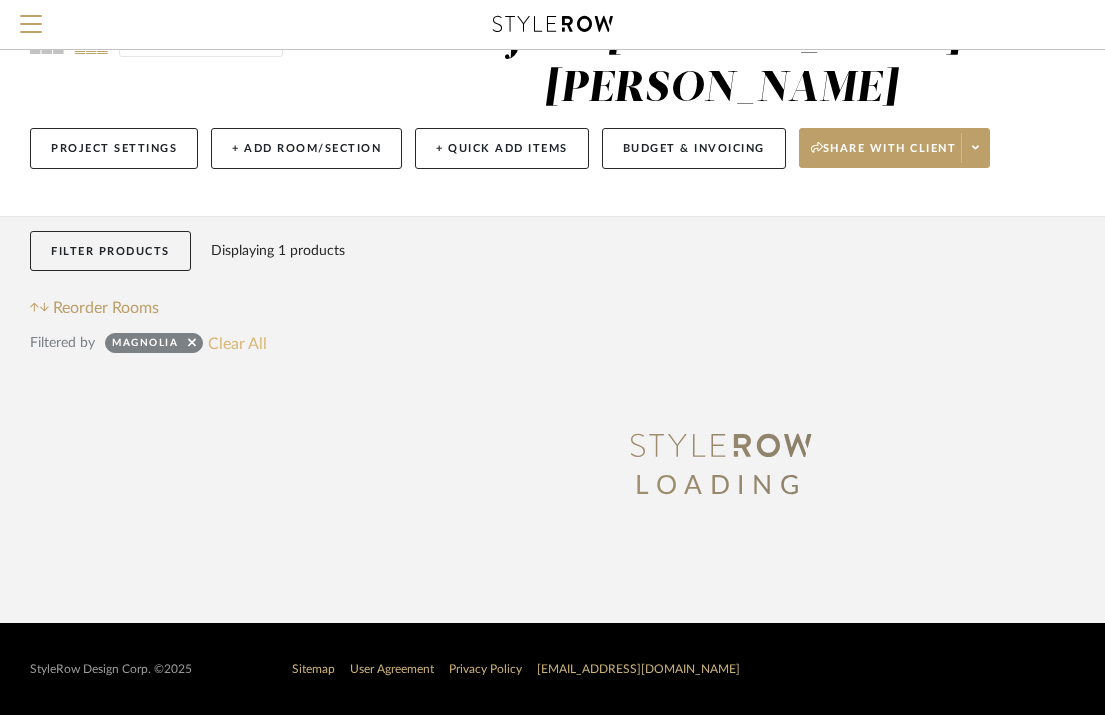scroll, scrollTop: 46, scrollLeft: 0, axis: vertical 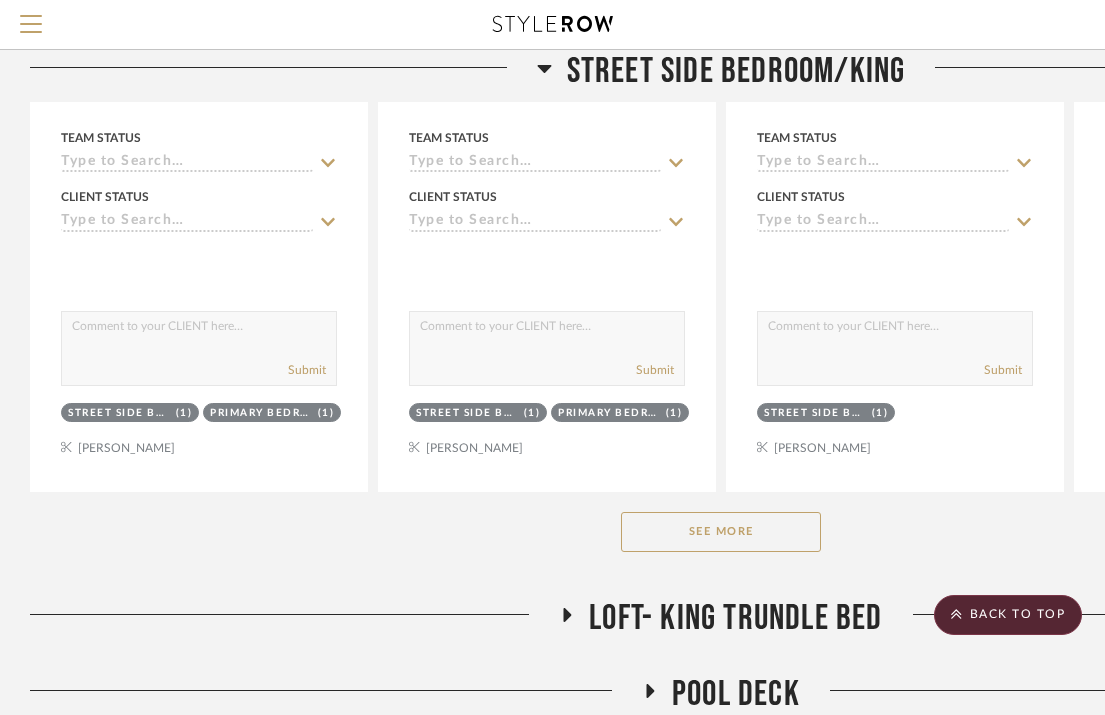 click on "See More" 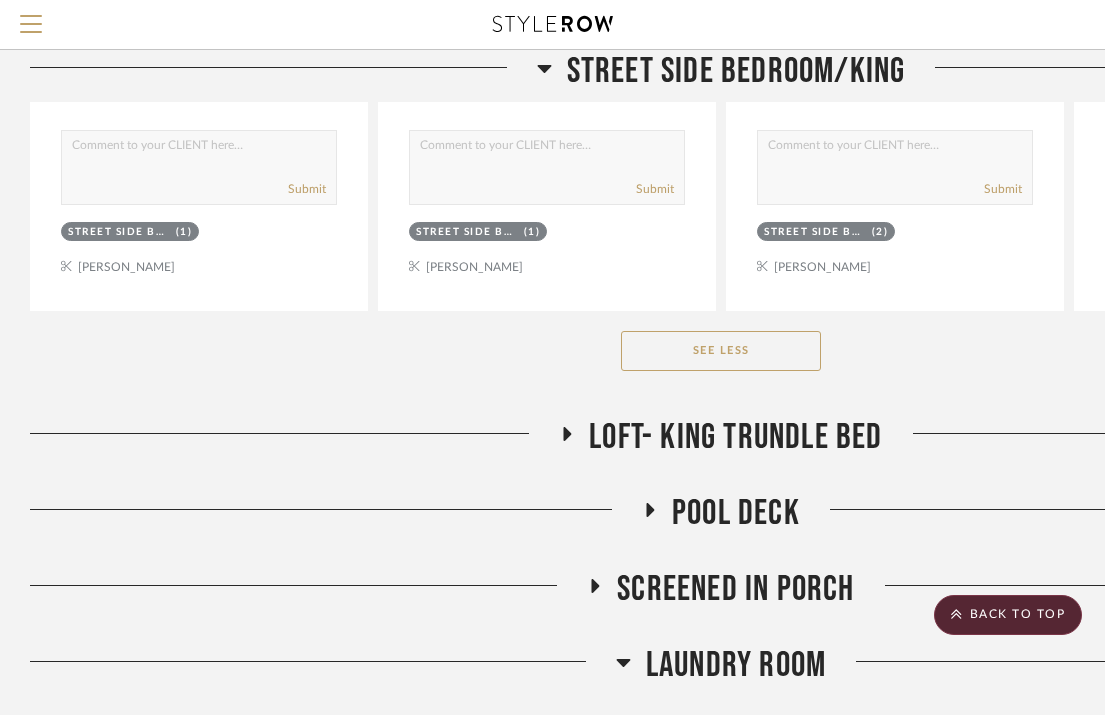 scroll, scrollTop: 7367, scrollLeft: 0, axis: vertical 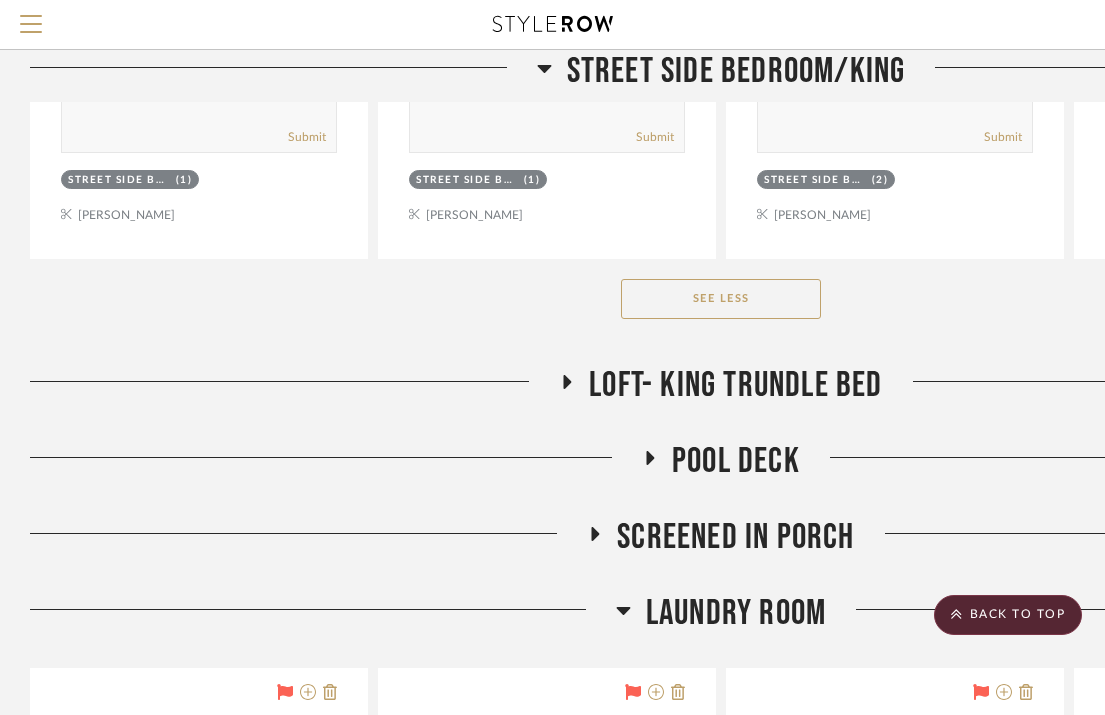 click on "Laundry Room" 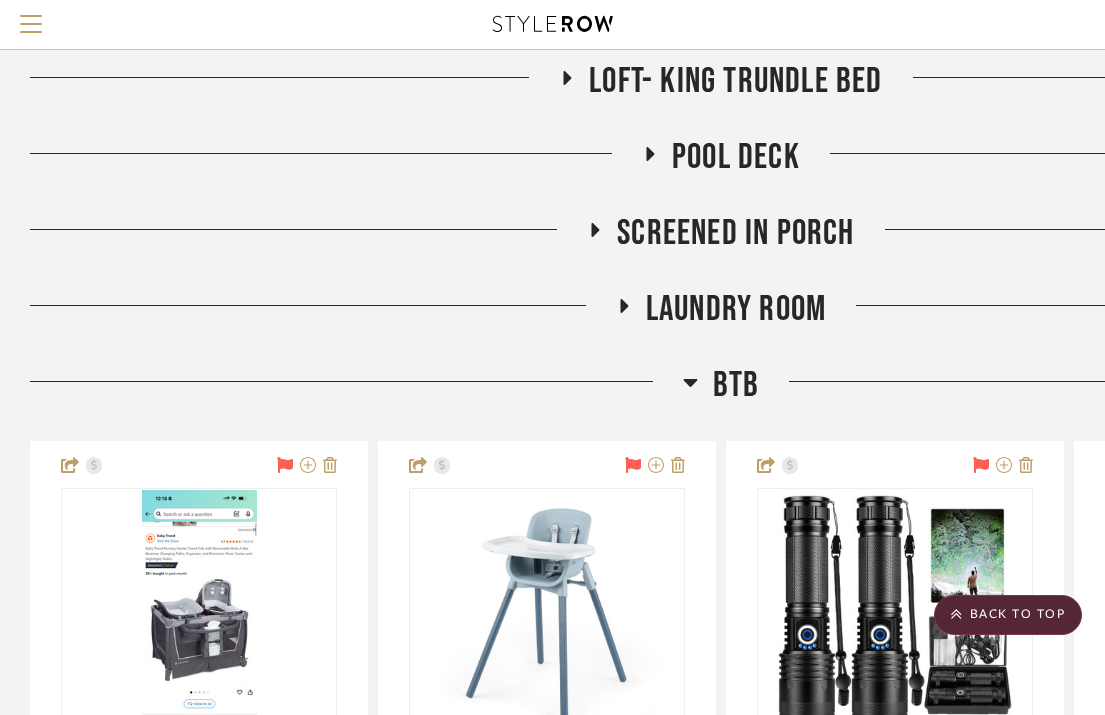 scroll, scrollTop: 7698, scrollLeft: 0, axis: vertical 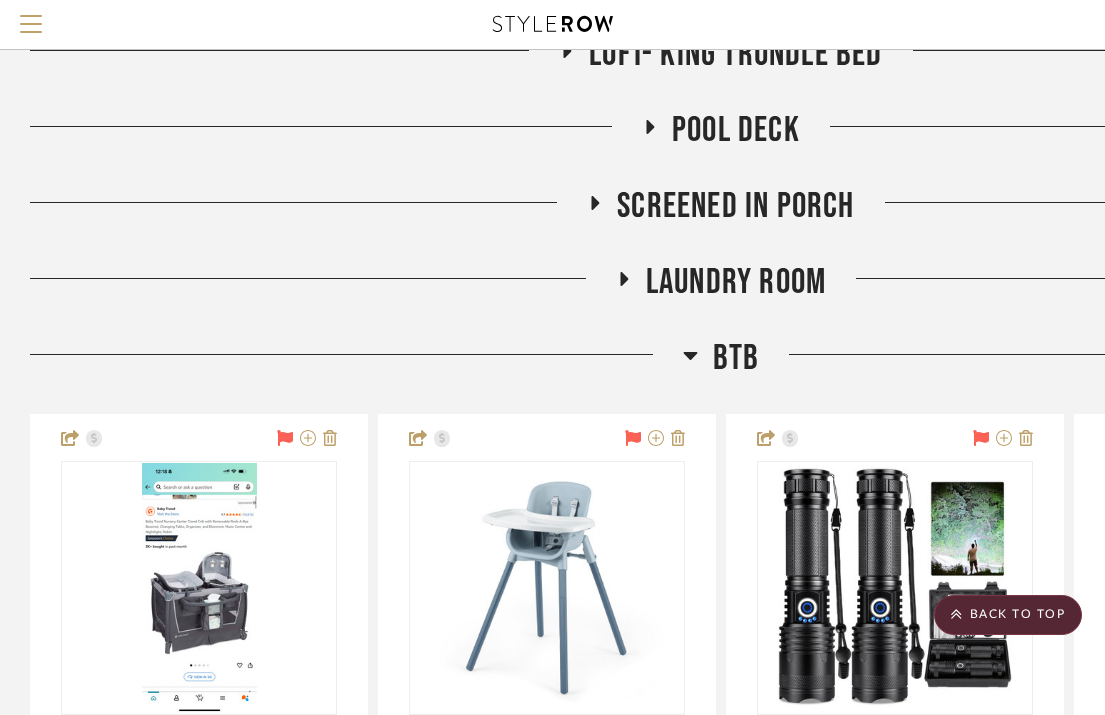 click 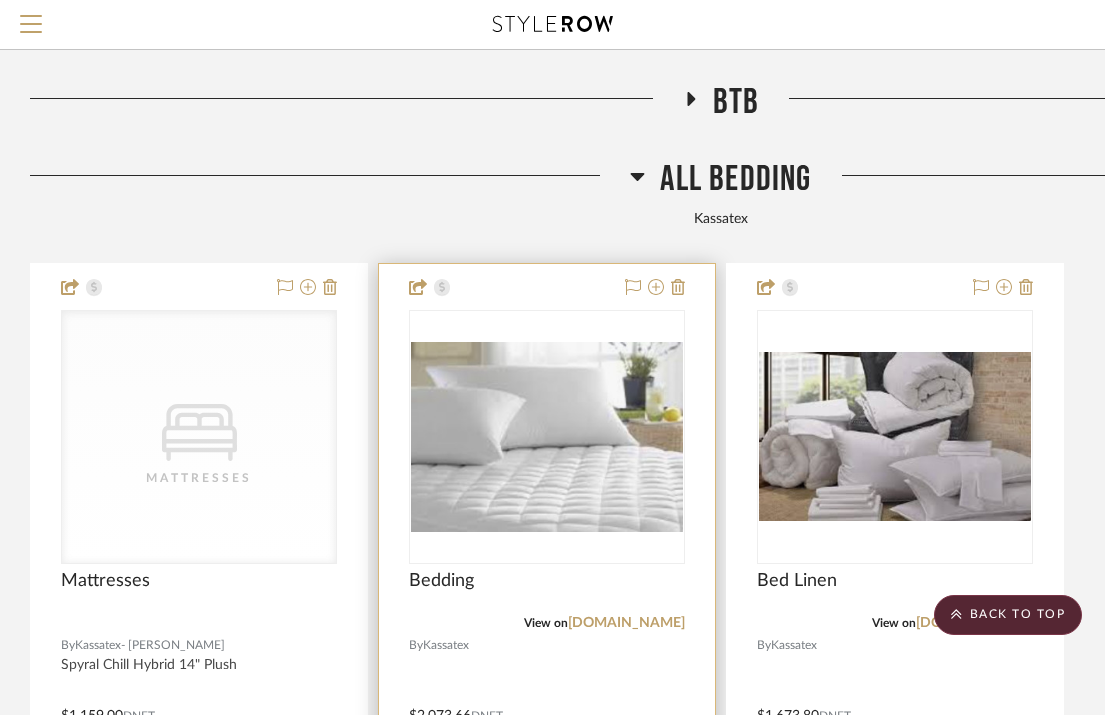 scroll, scrollTop: 7963, scrollLeft: 0, axis: vertical 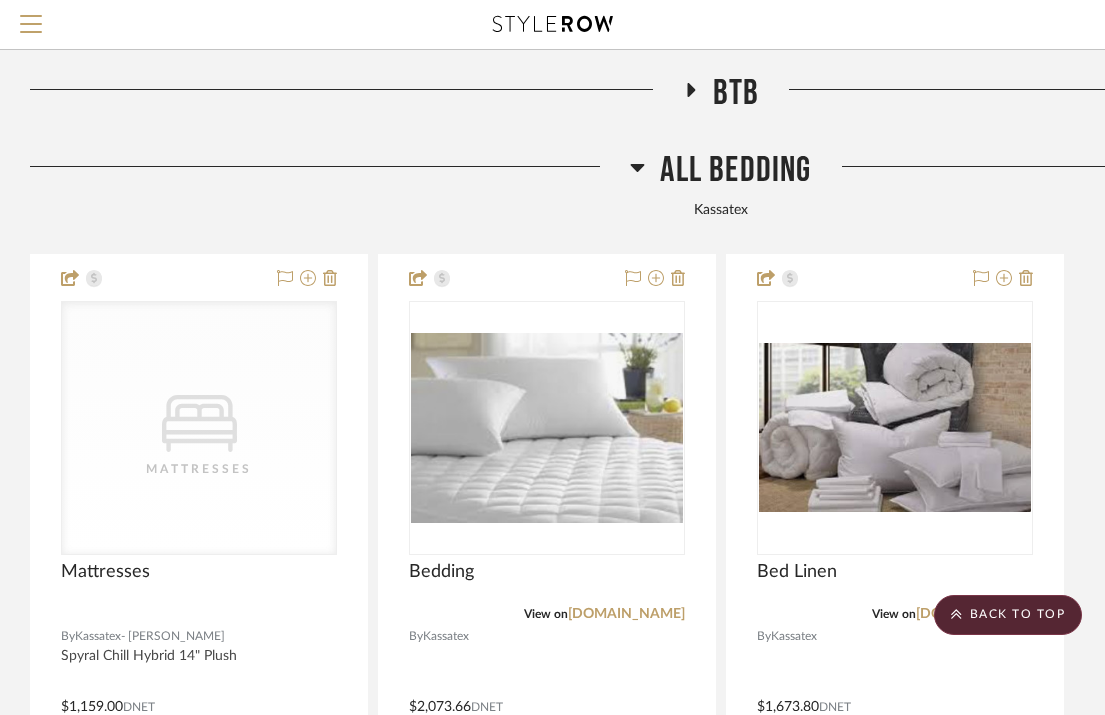 click on "All Bedding" 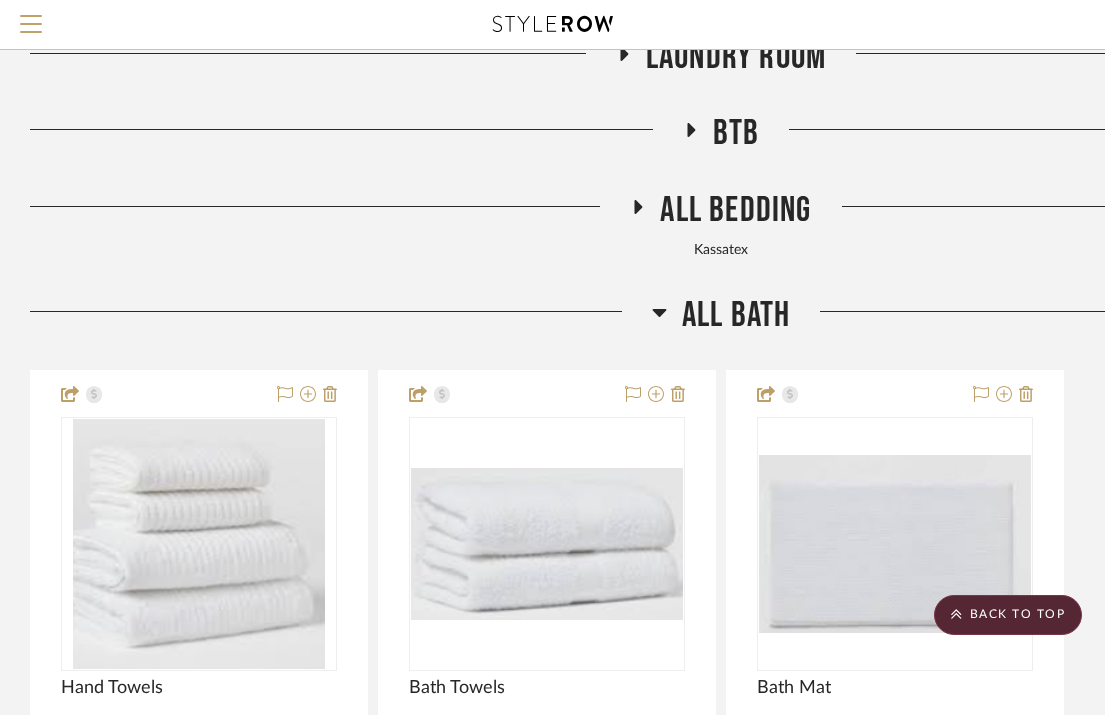 click 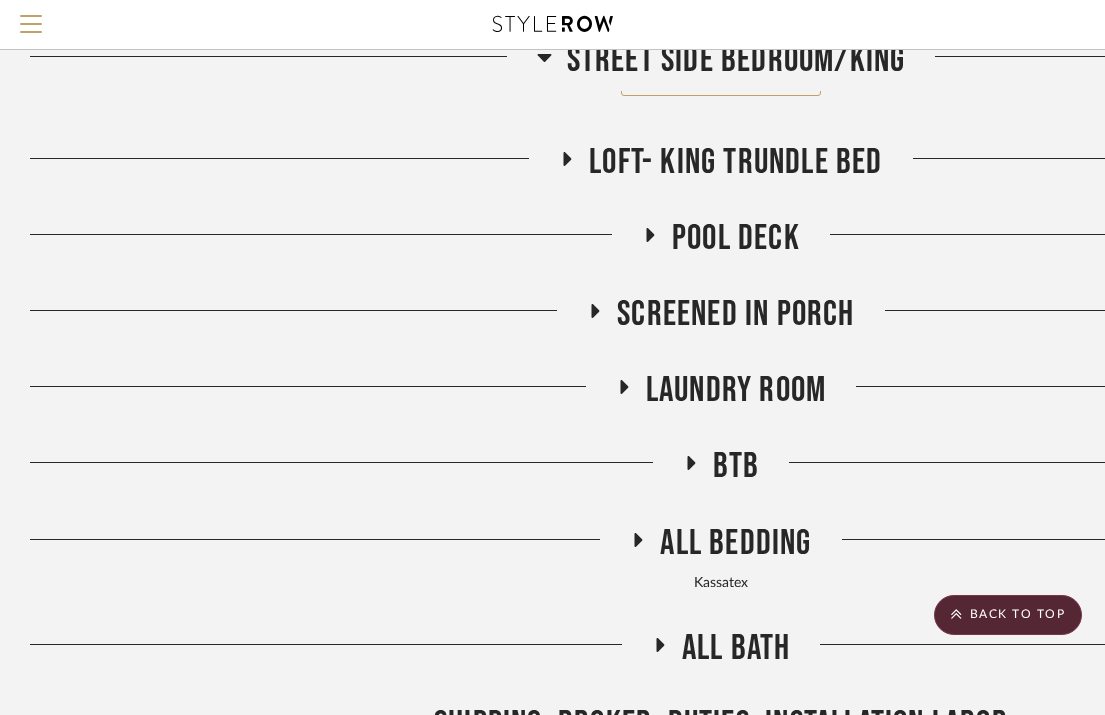 scroll, scrollTop: 7557, scrollLeft: 0, axis: vertical 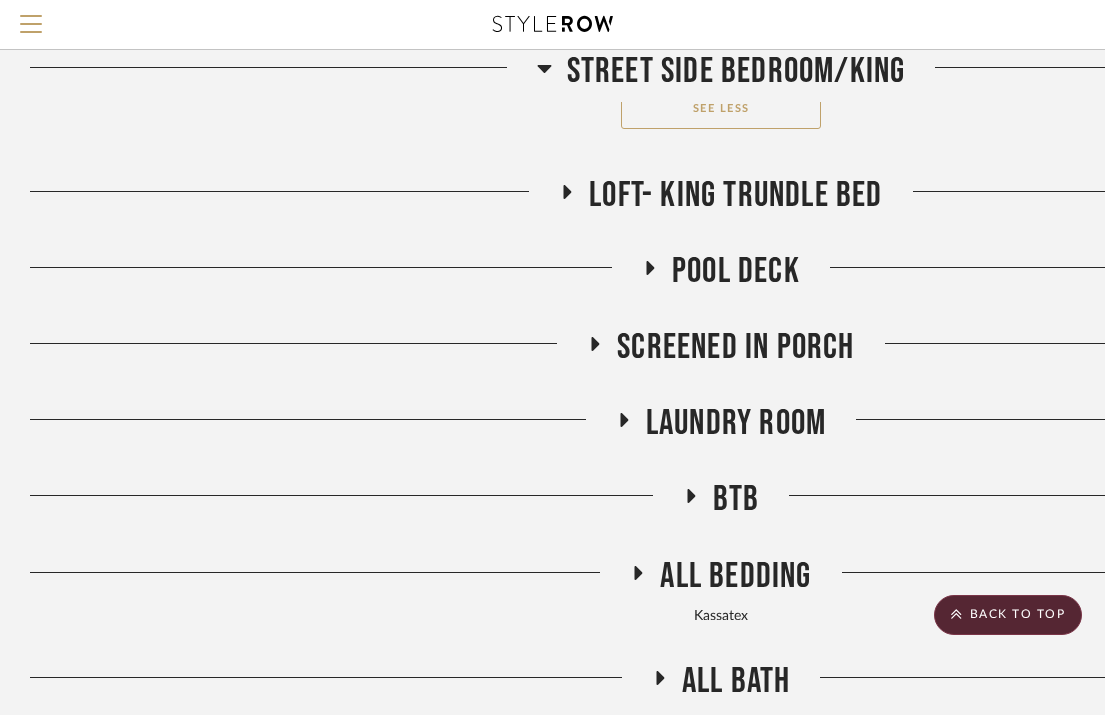 click 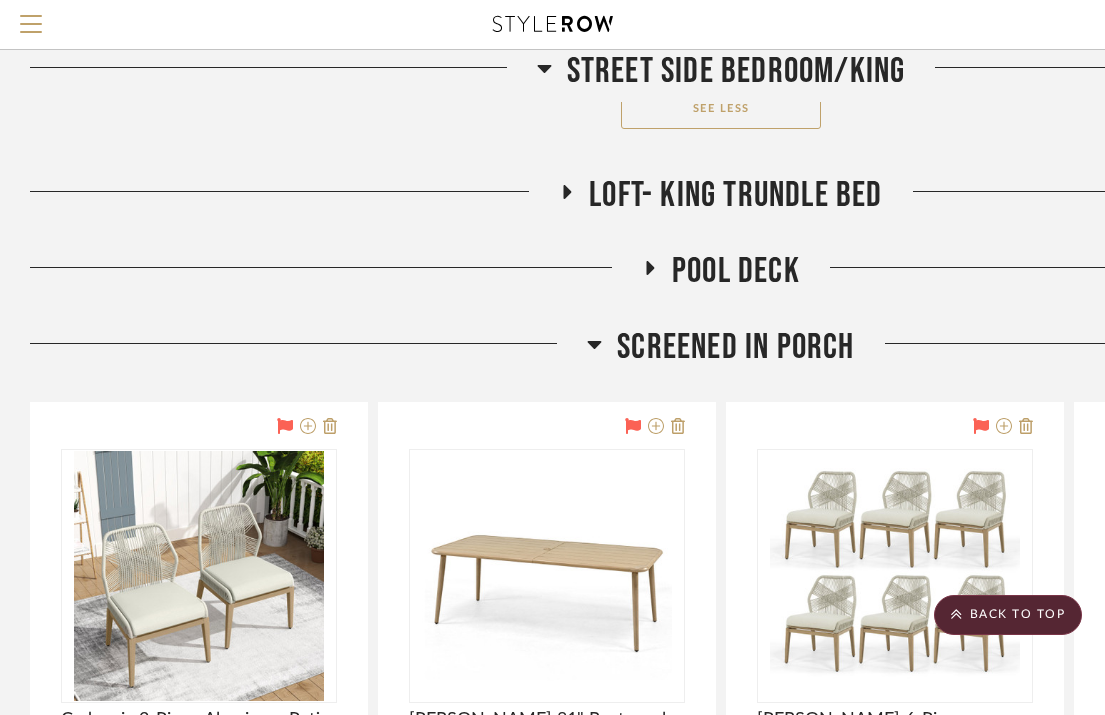 click 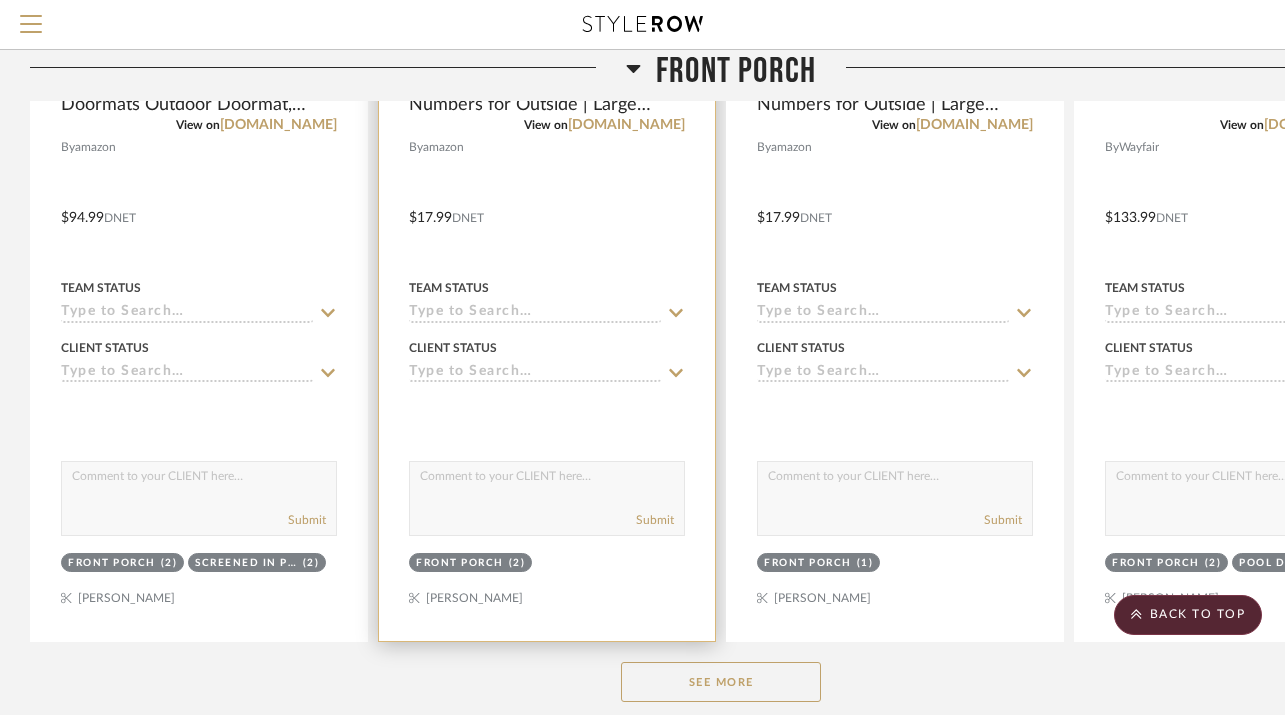 scroll, scrollTop: 846, scrollLeft: 0, axis: vertical 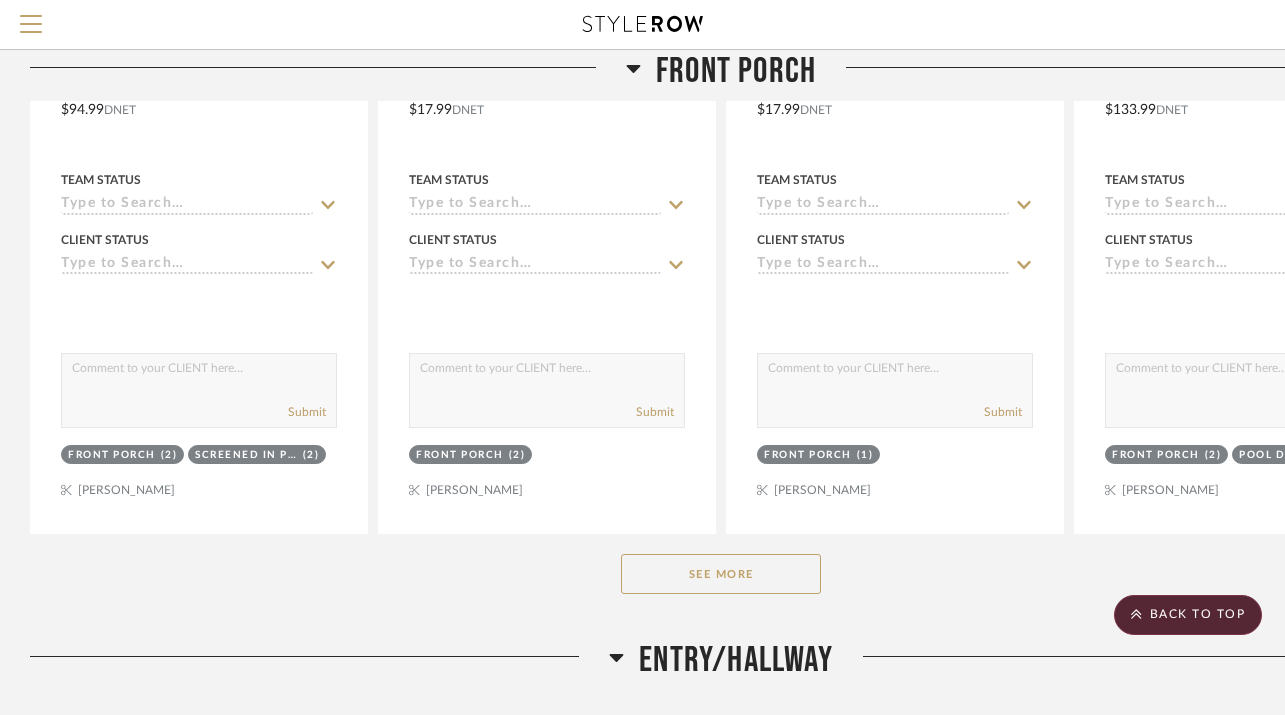 click on "See More" 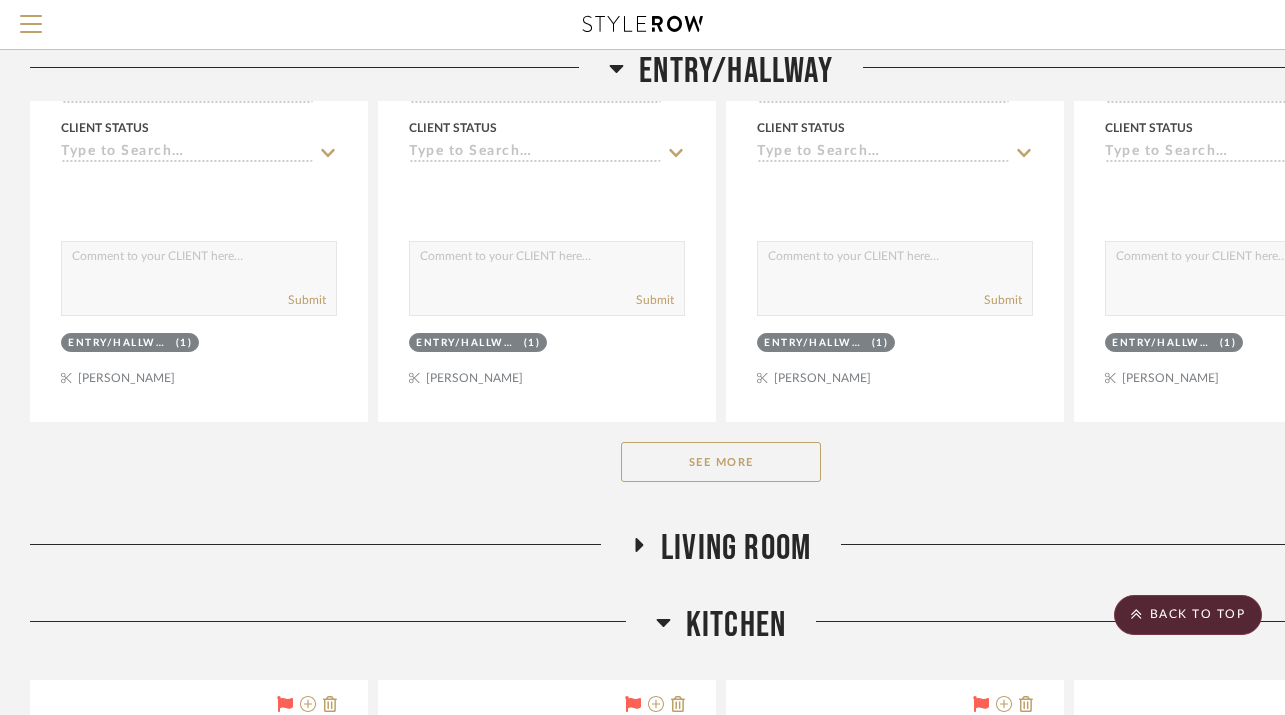 scroll, scrollTop: 2905, scrollLeft: 0, axis: vertical 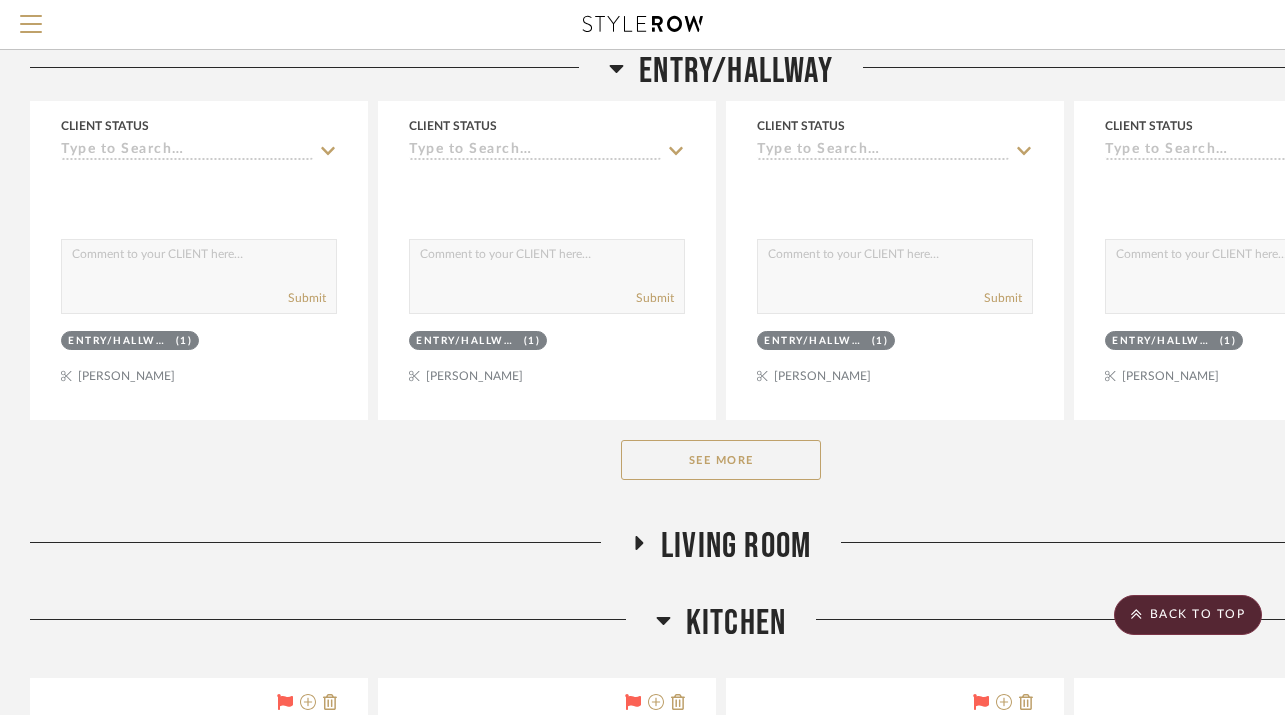 click on "See More" 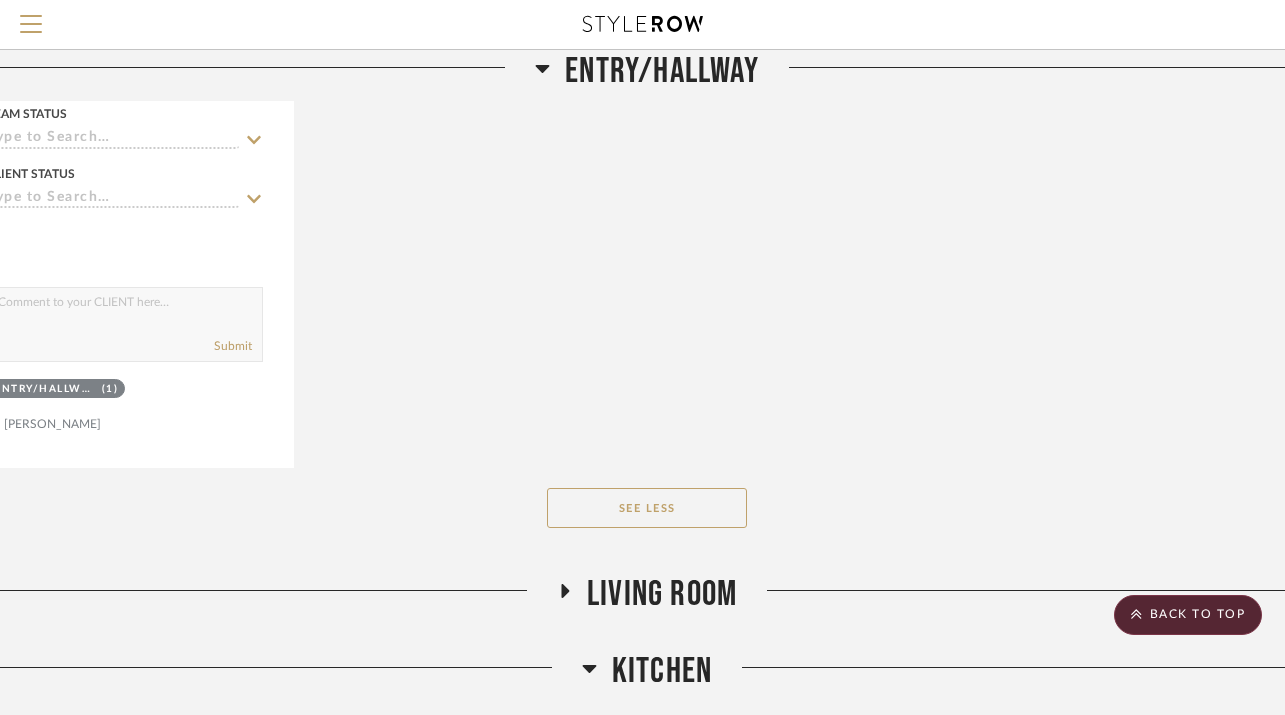 scroll, scrollTop: 5525, scrollLeft: 74, axis: both 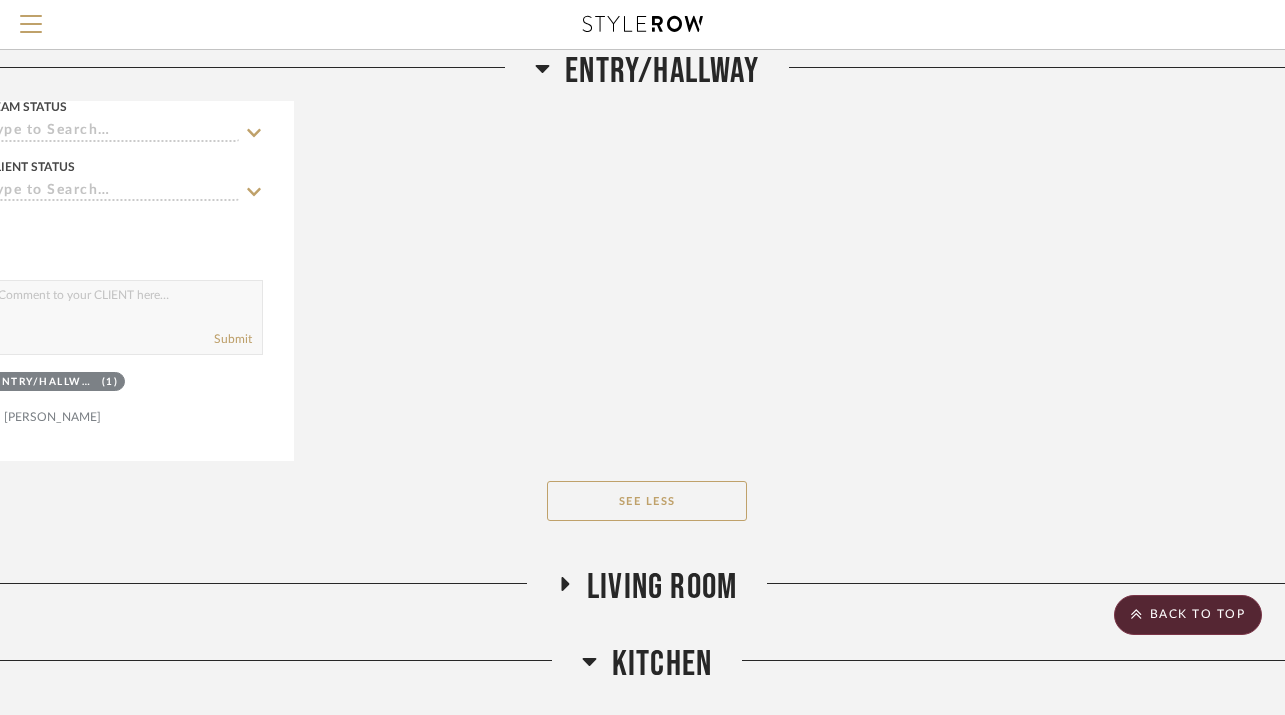 click 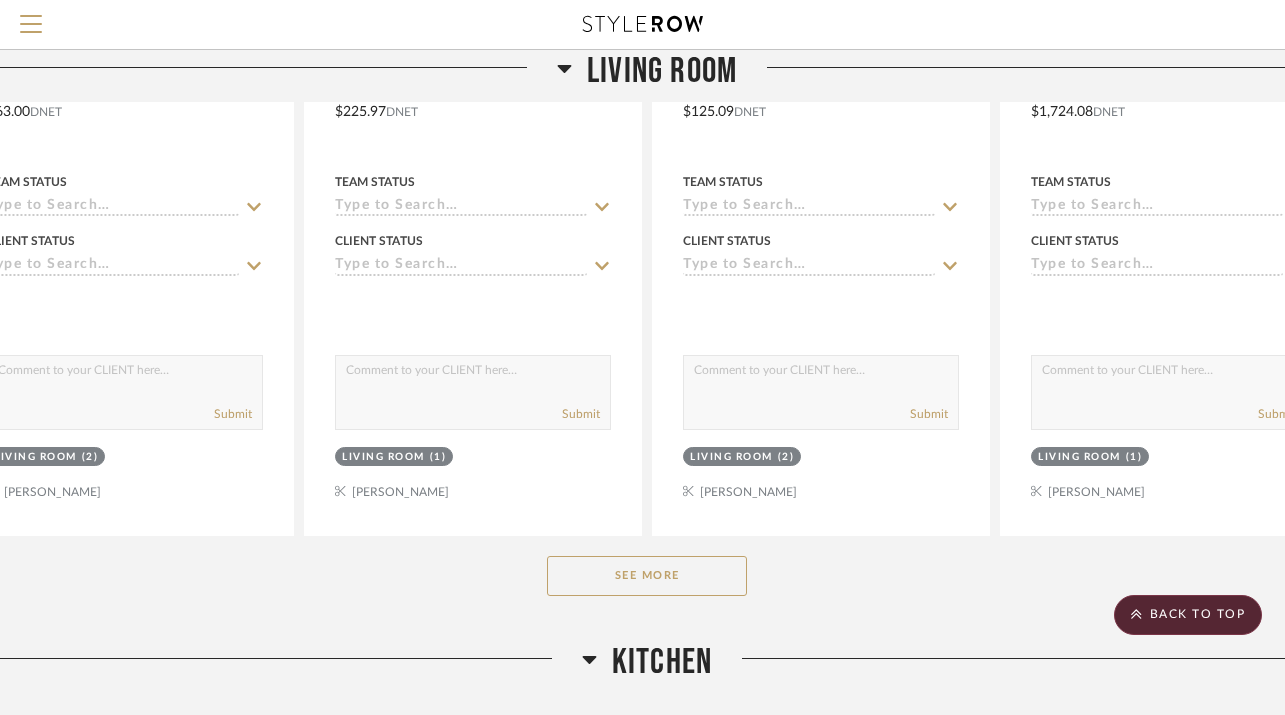 scroll, scrollTop: 6563, scrollLeft: 74, axis: both 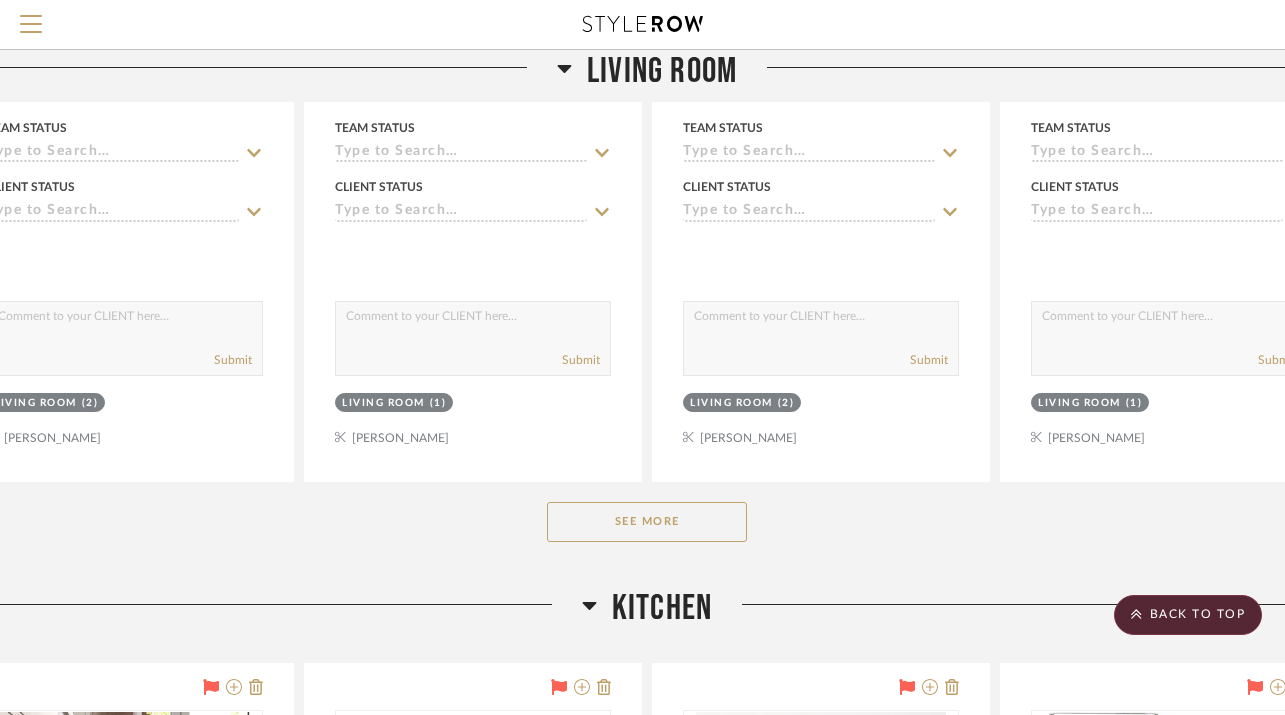 click on "See More" 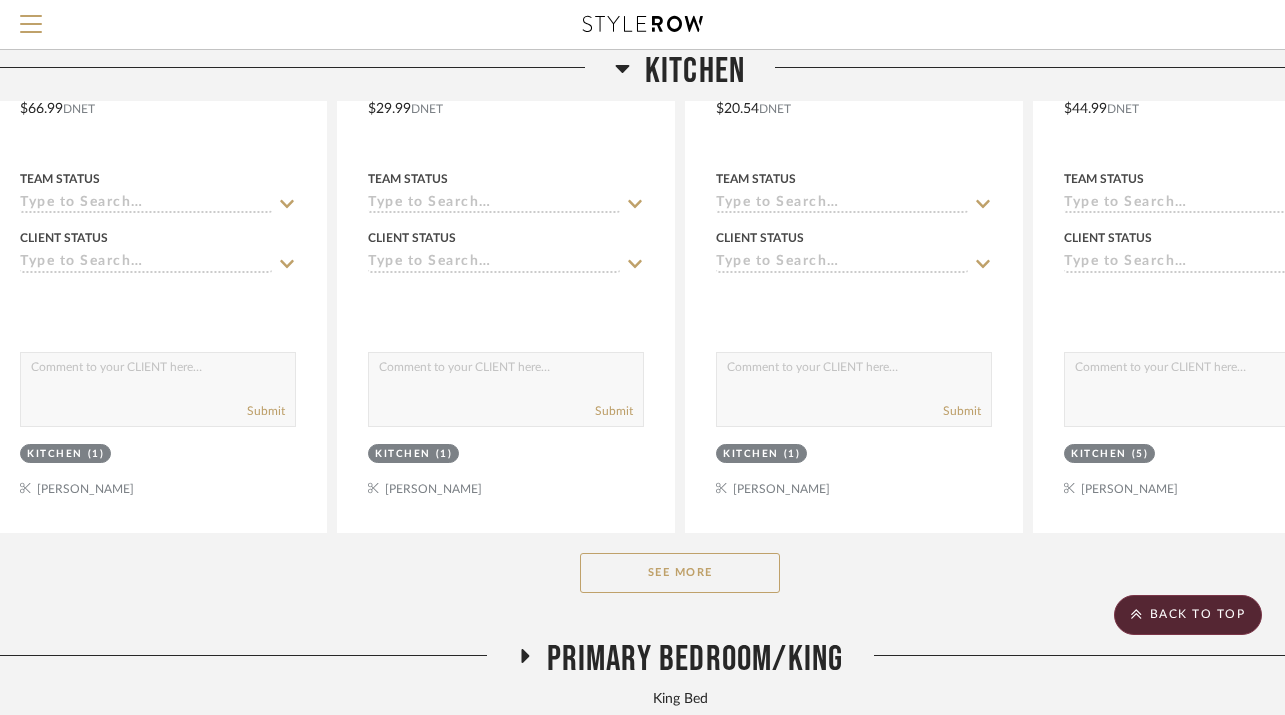 scroll, scrollTop: 11129, scrollLeft: 41, axis: both 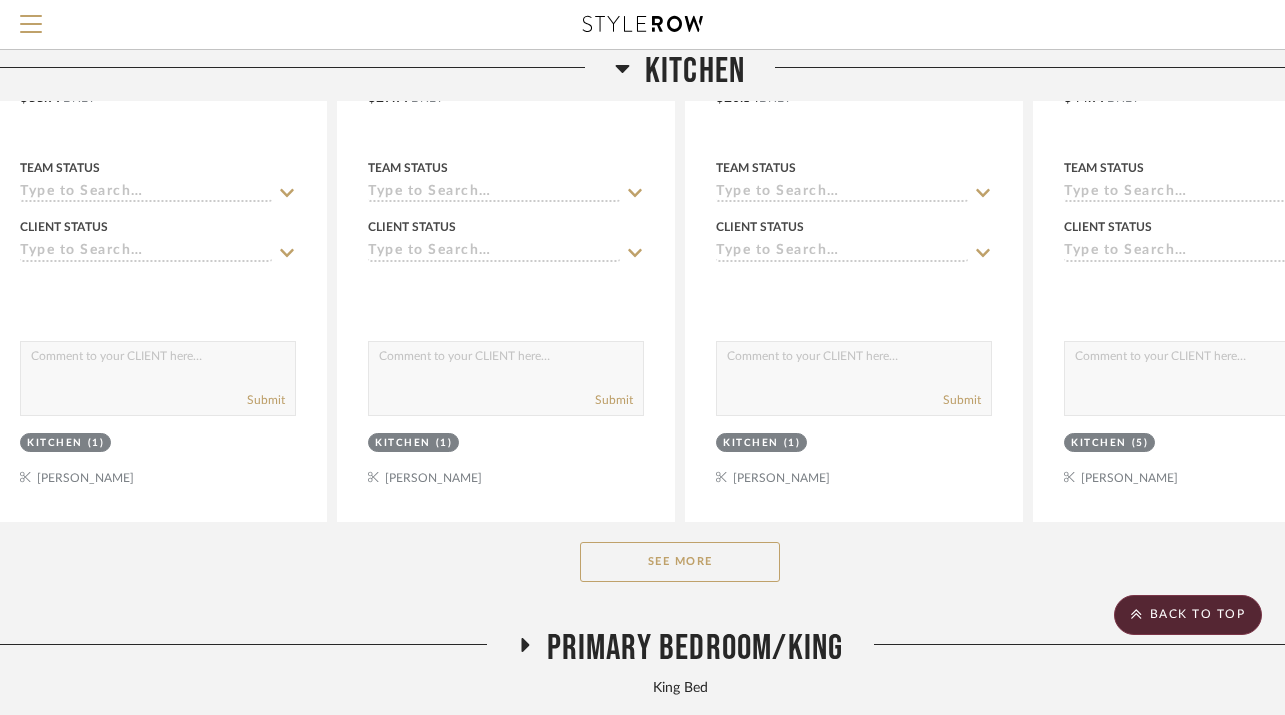 click on "See More" 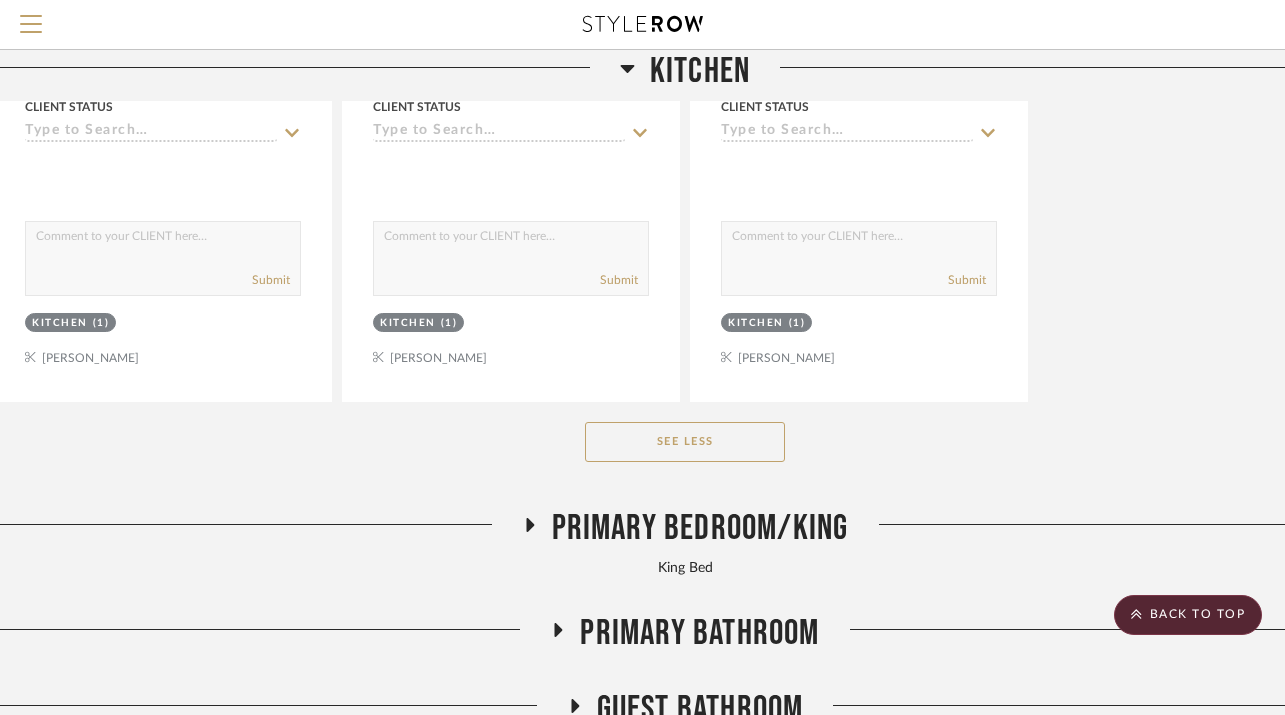 scroll, scrollTop: 18360, scrollLeft: 36, axis: both 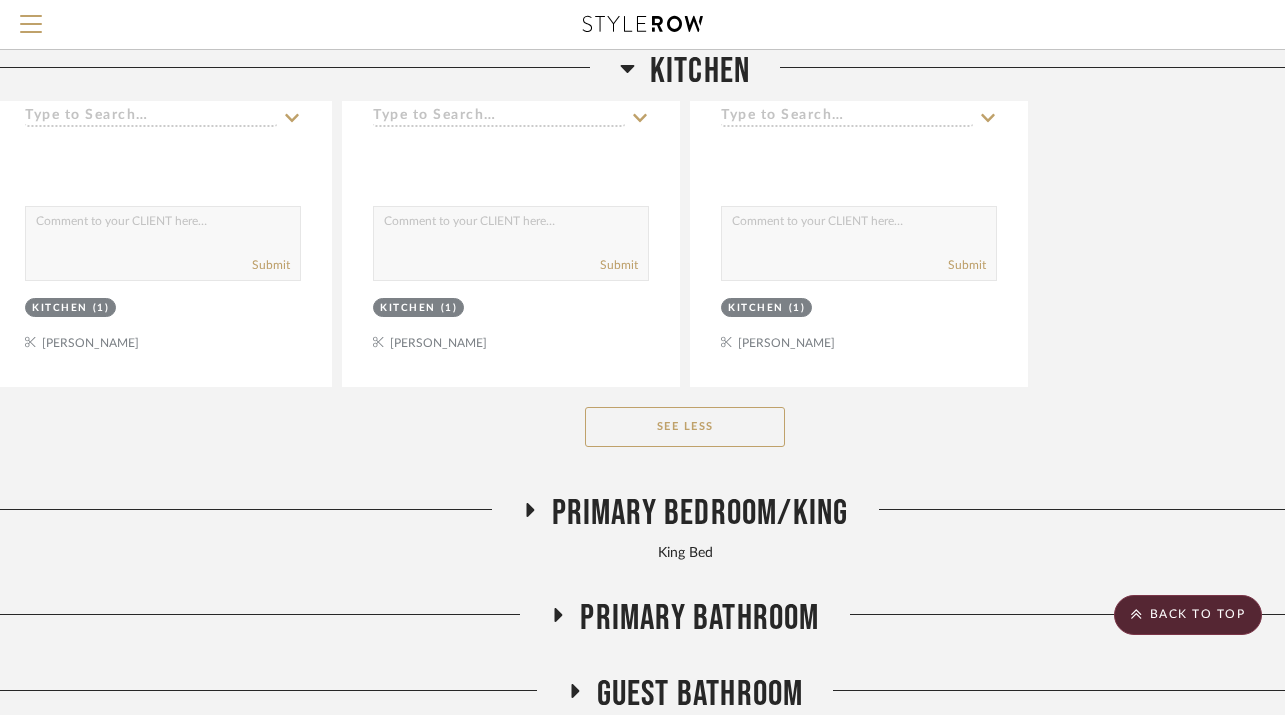 click on "Primary Bedroom/King" 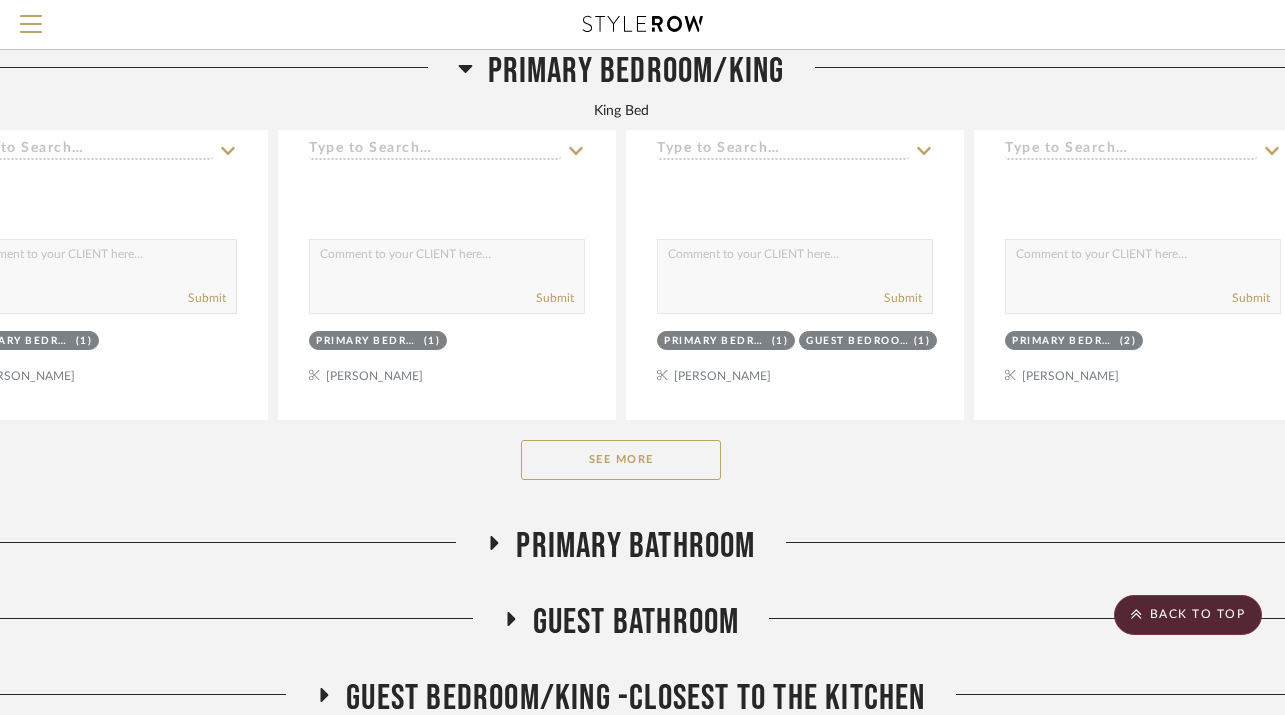 scroll, scrollTop: 19472, scrollLeft: 100, axis: both 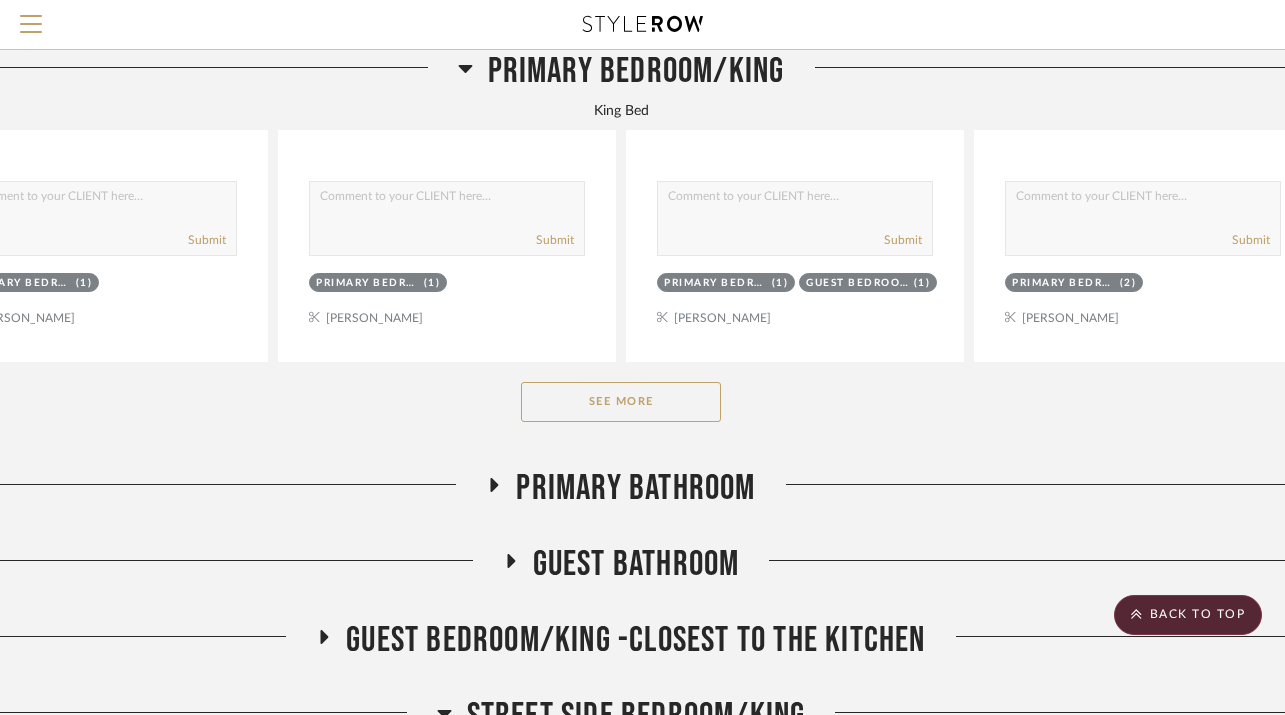 click on "See More" 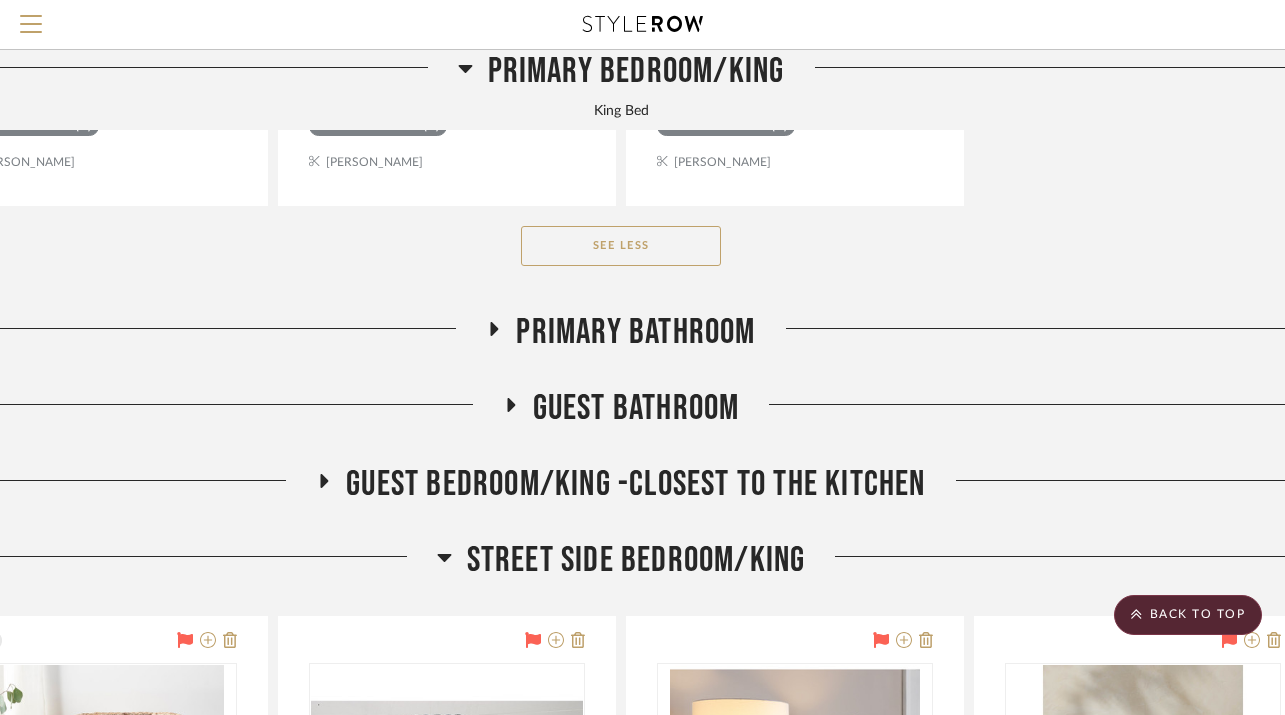 scroll, scrollTop: 24062, scrollLeft: 100, axis: both 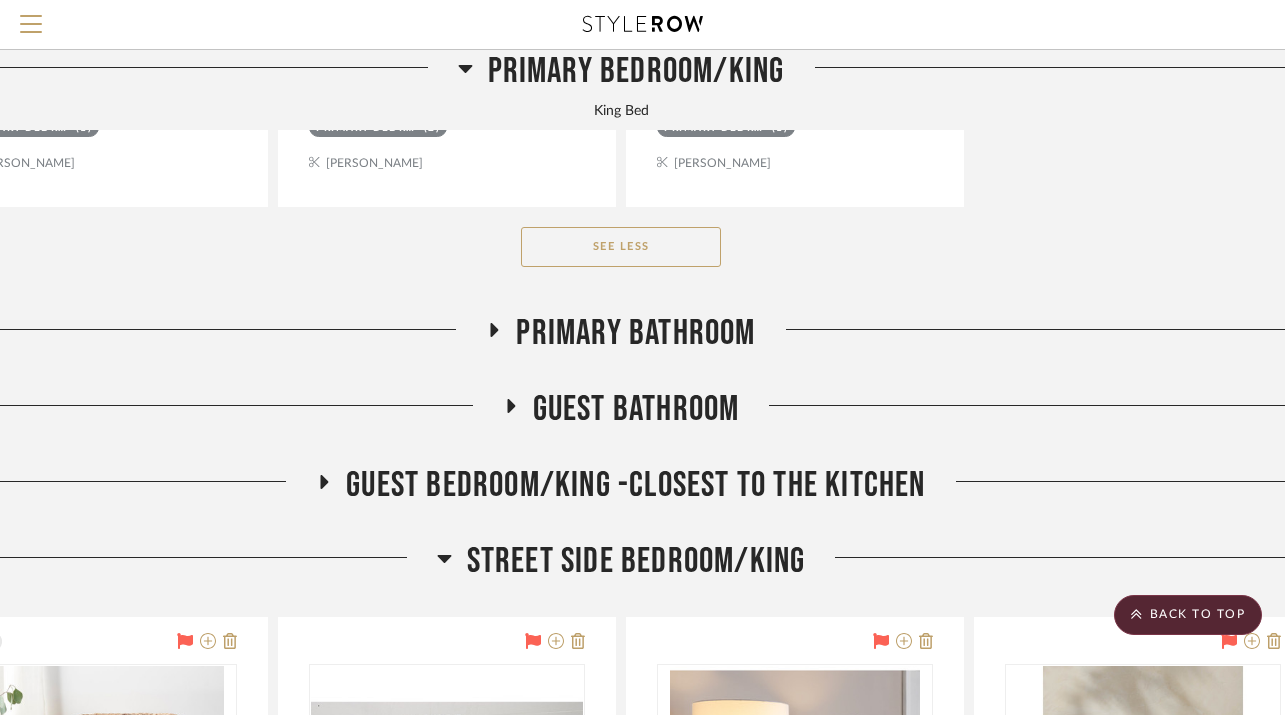 click on "Guest Bedroom/King -closest to the kitchen" 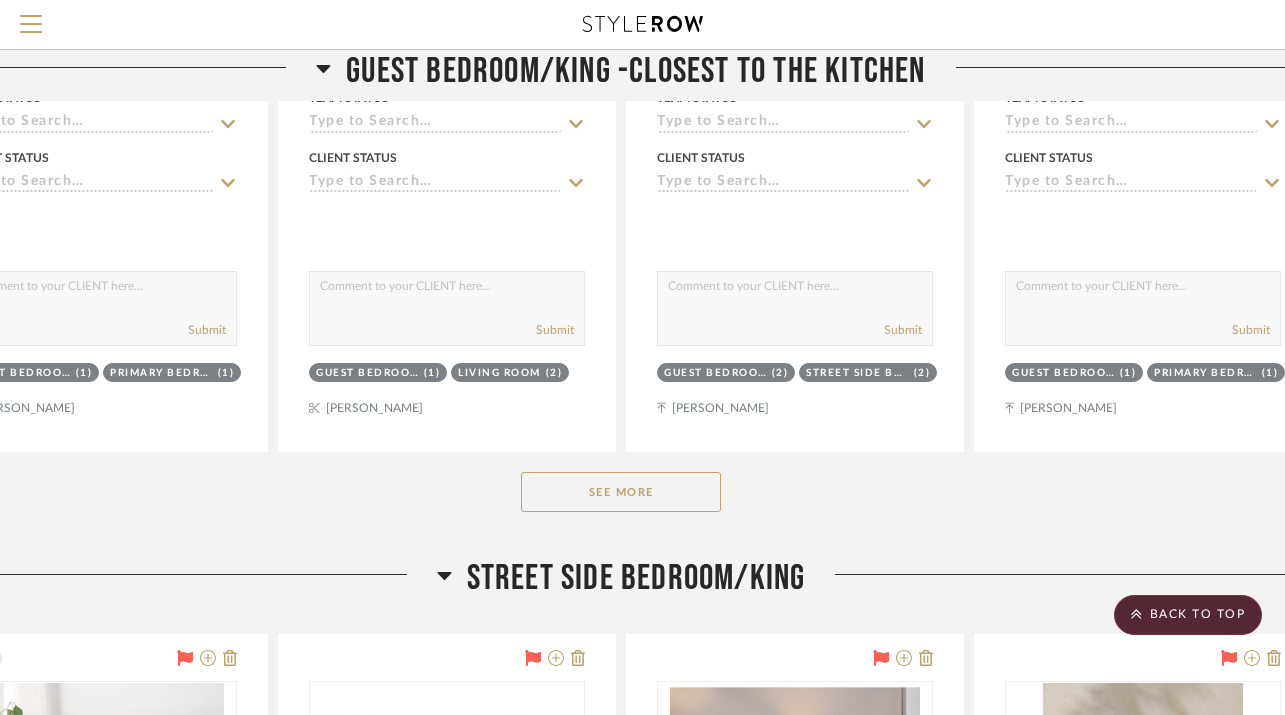 scroll, scrollTop: 25029, scrollLeft: 100, axis: both 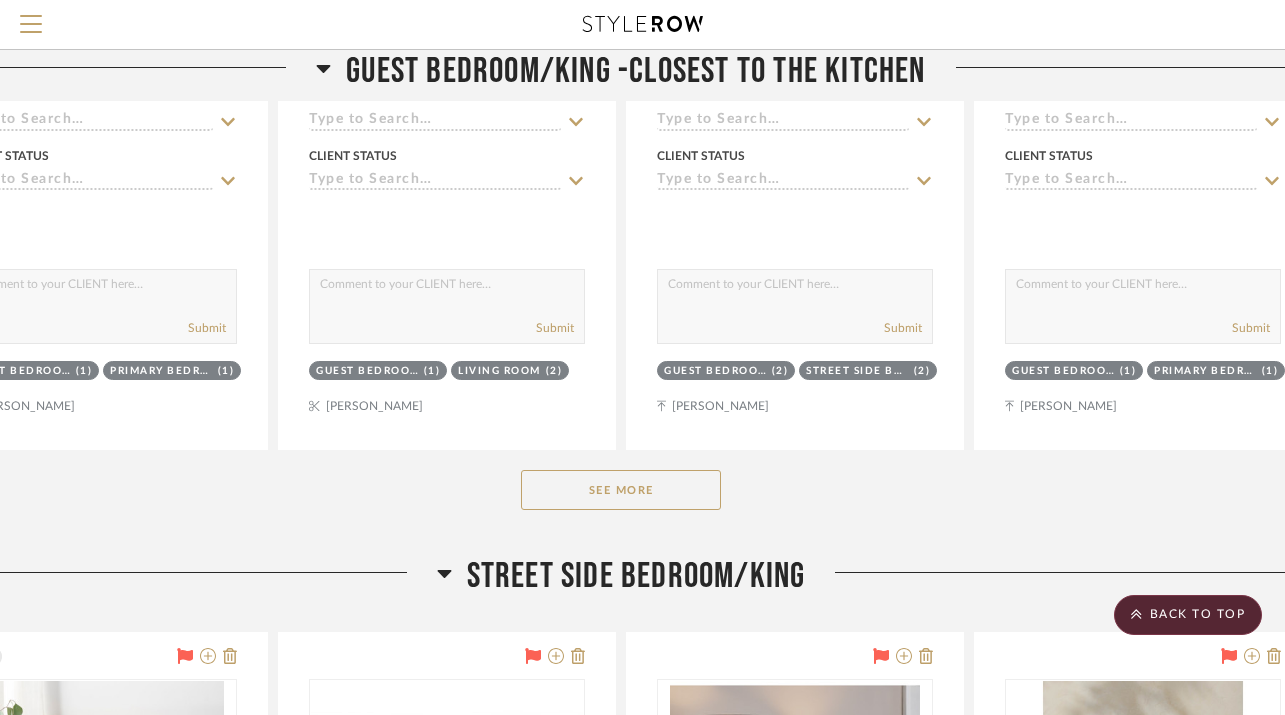 click on "See More" 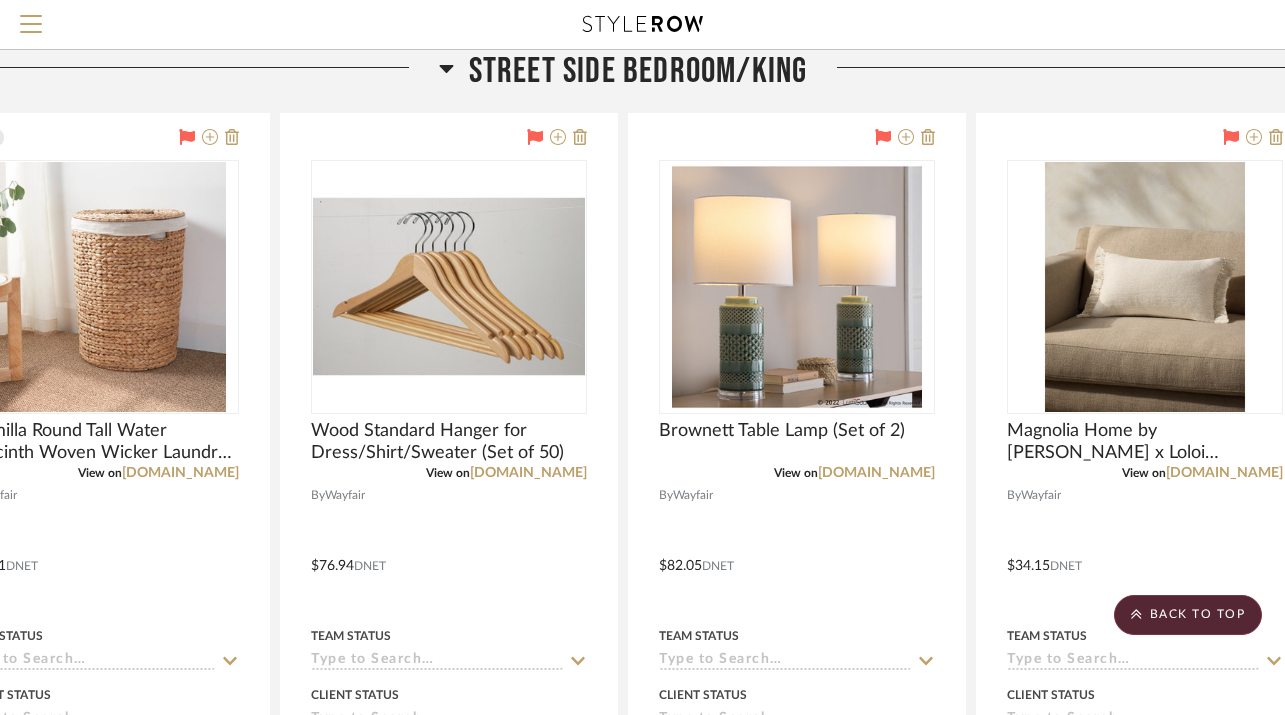 scroll, scrollTop: 28170, scrollLeft: 98, axis: both 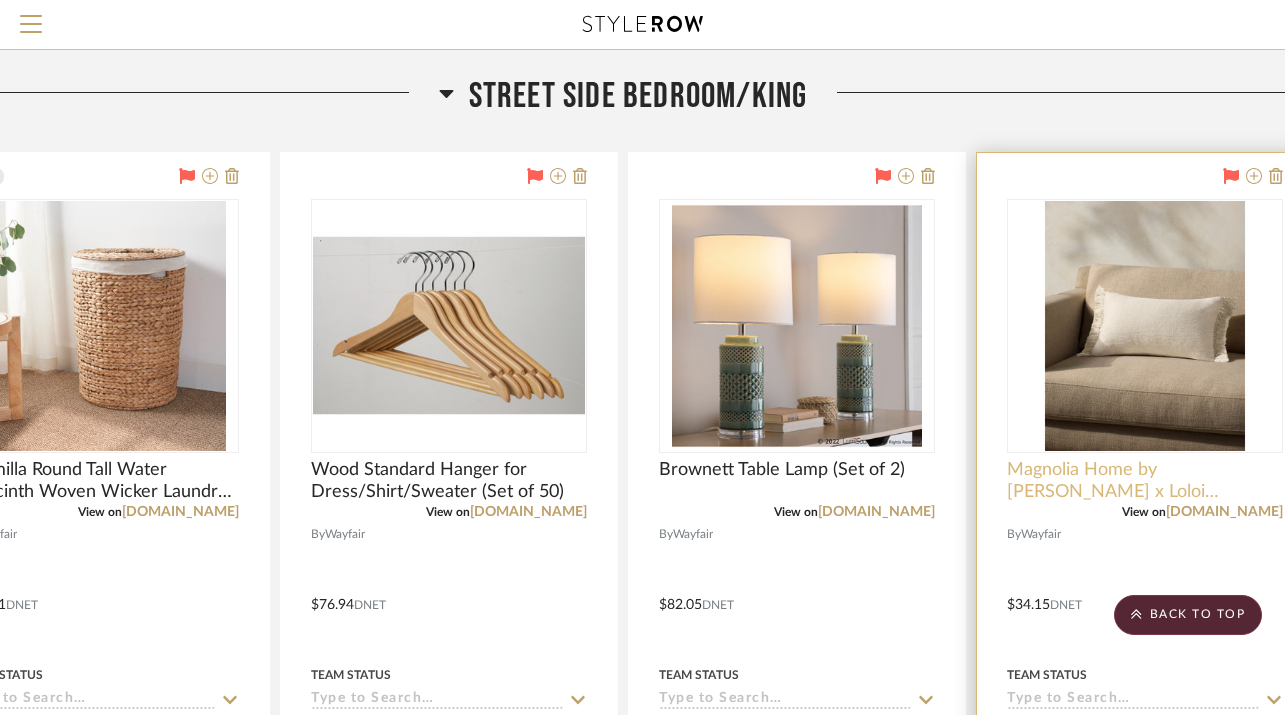click on "Magnolia Home by Joanna Gaines x Loloi Jett Throw Pillow" at bounding box center [1145, 481] 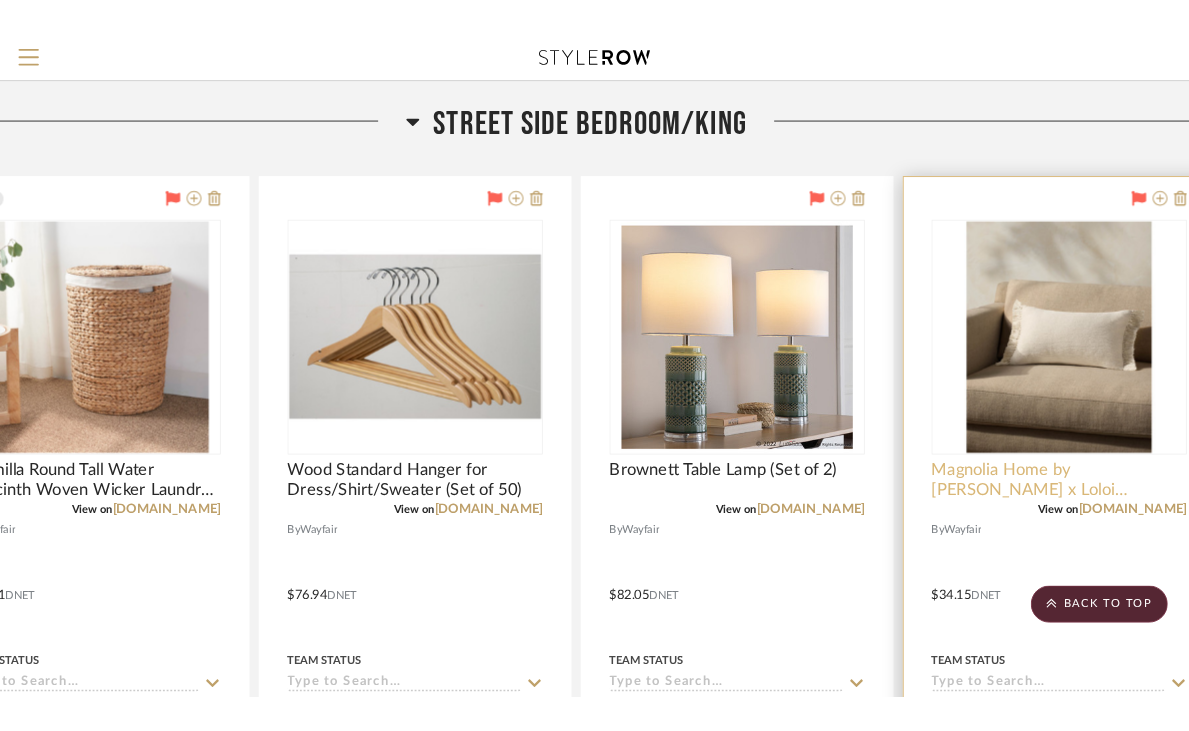 scroll, scrollTop: 0, scrollLeft: 0, axis: both 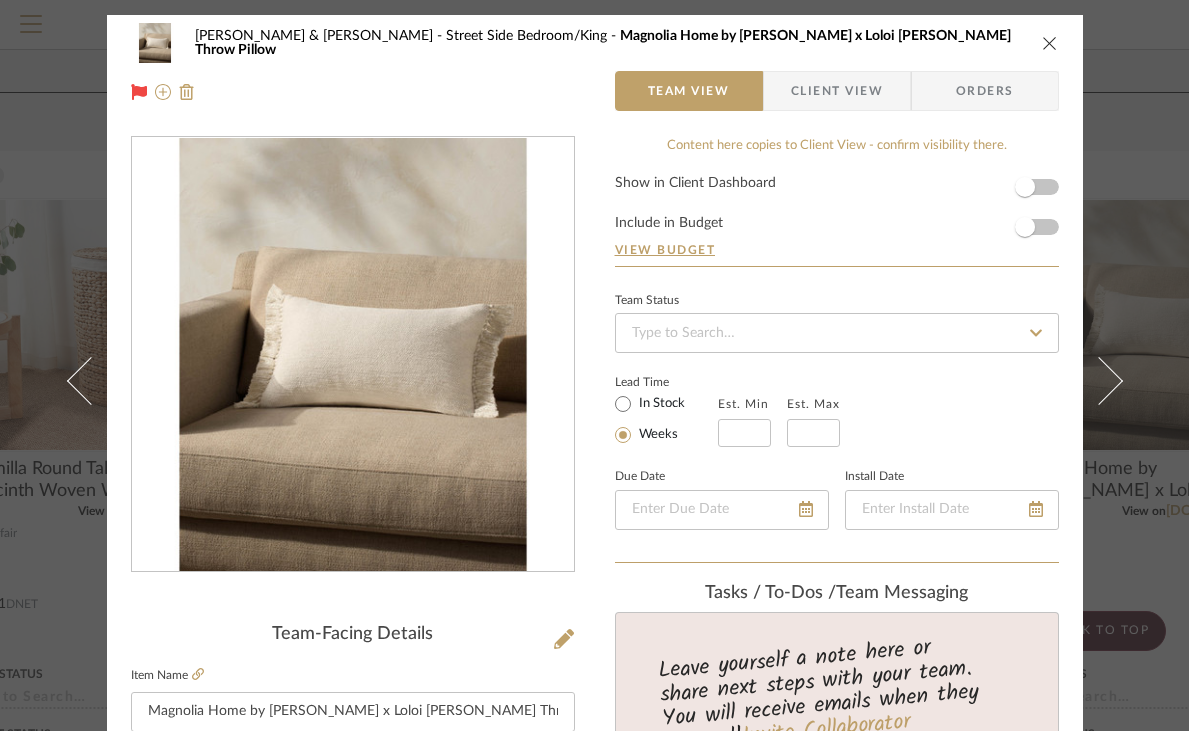 click at bounding box center (1050, 43) 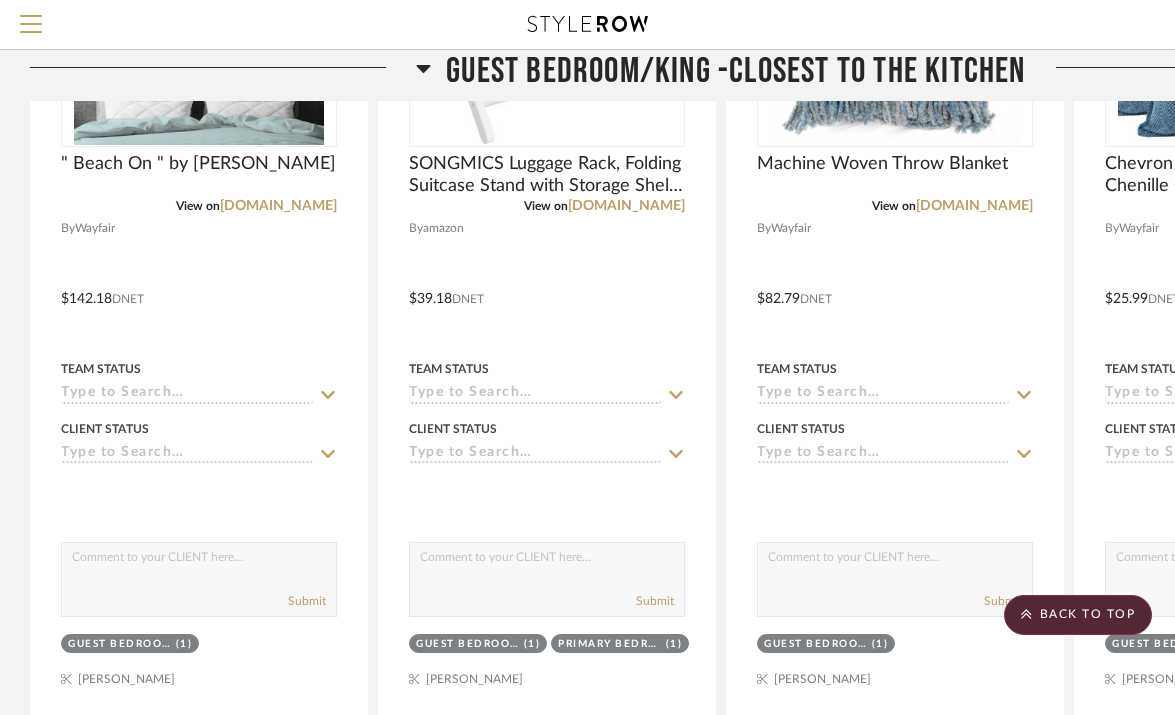scroll, scrollTop: 25638, scrollLeft: 0, axis: vertical 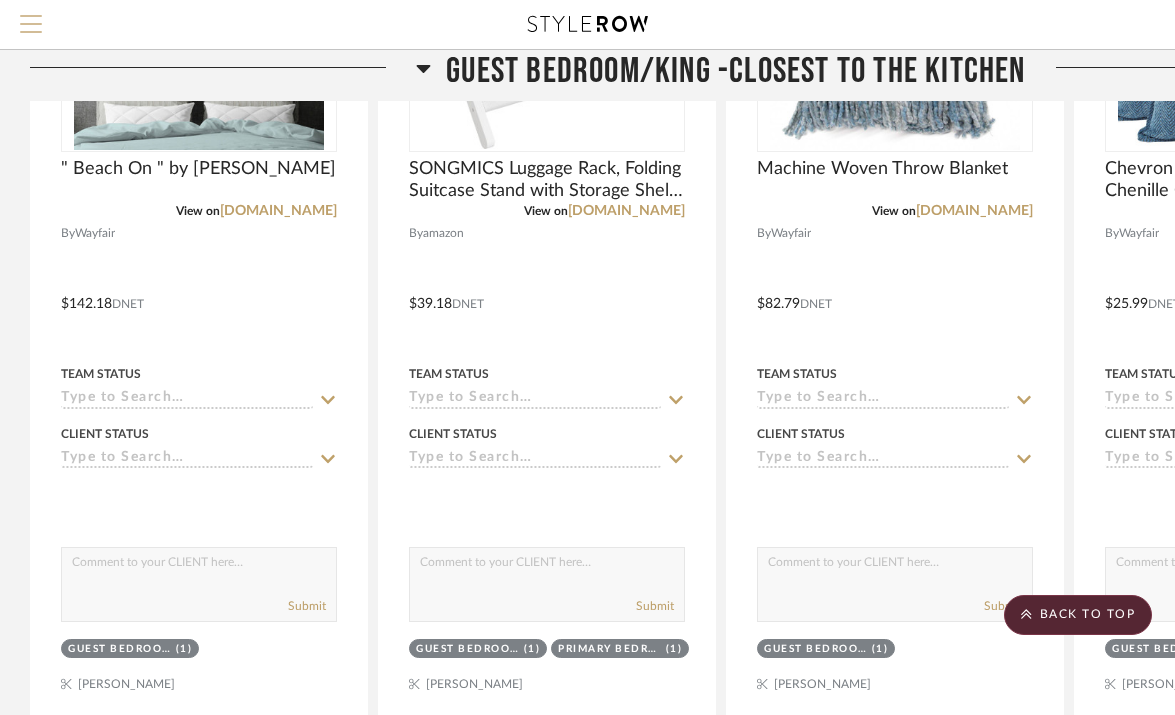 click at bounding box center [31, 30] 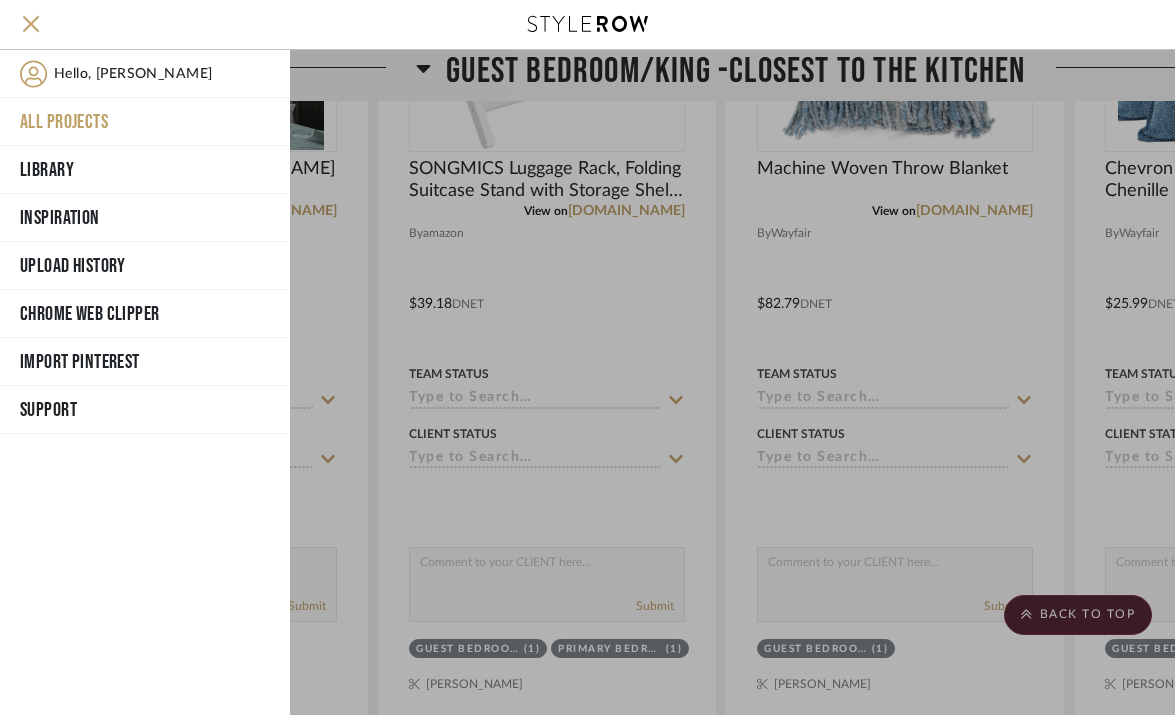 click at bounding box center (732, 382) 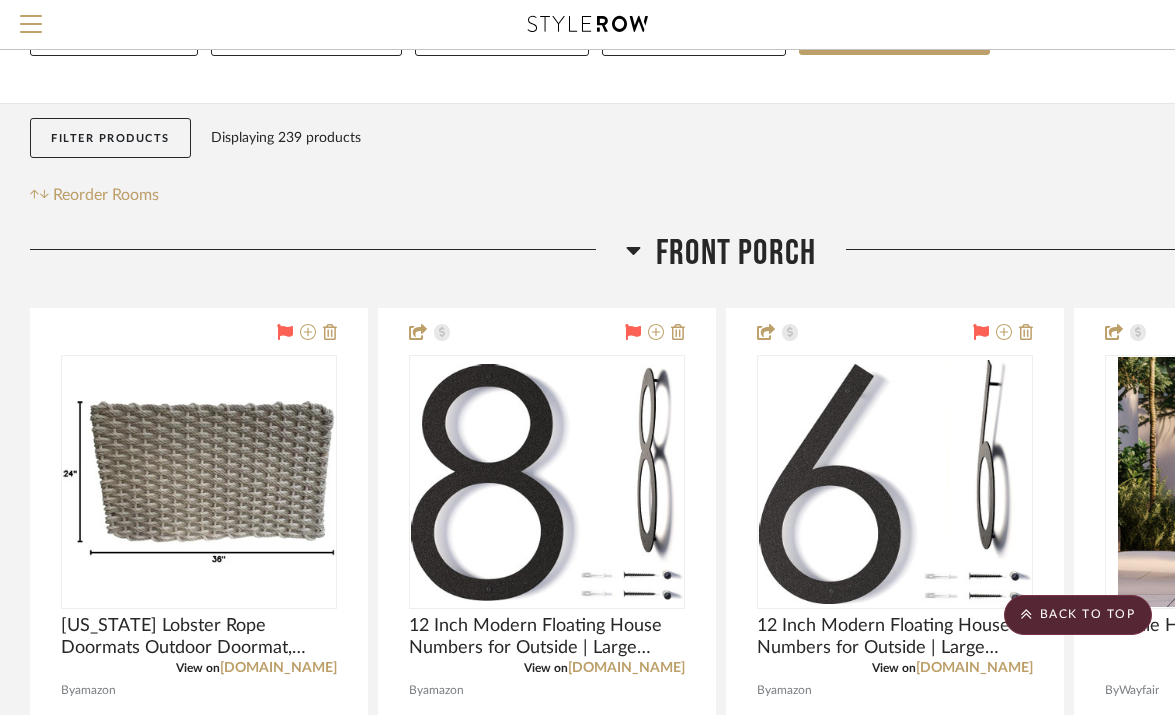 scroll, scrollTop: 0, scrollLeft: 0, axis: both 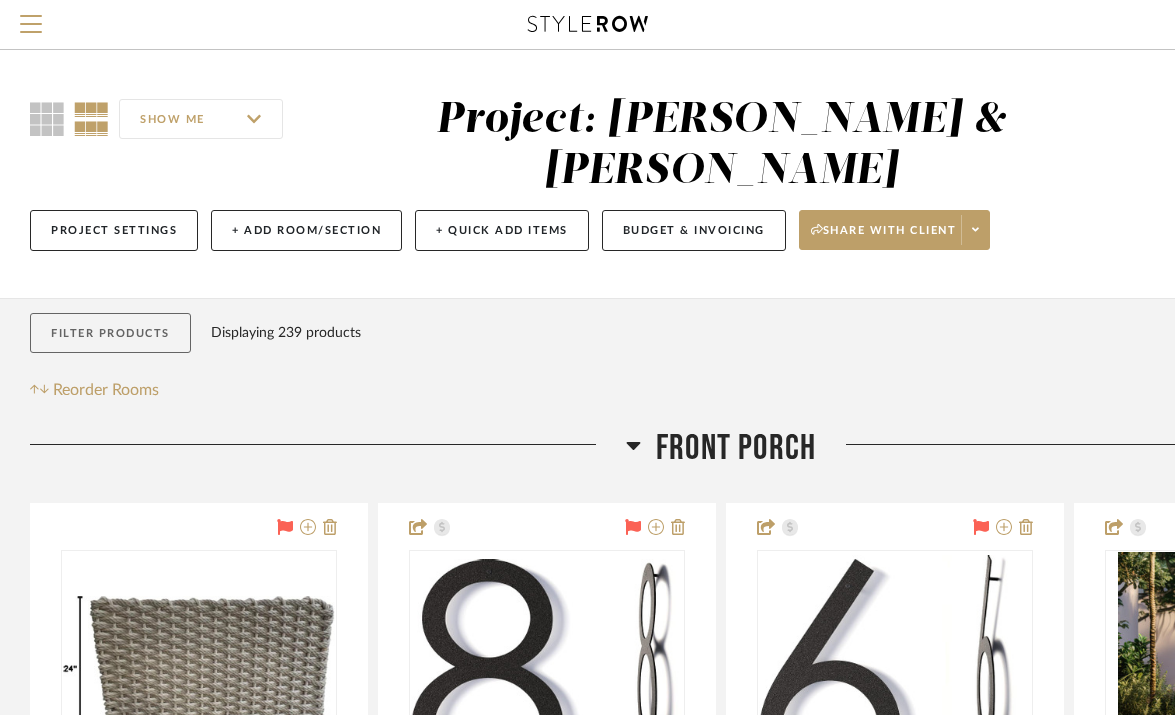 click on "Filter Products" 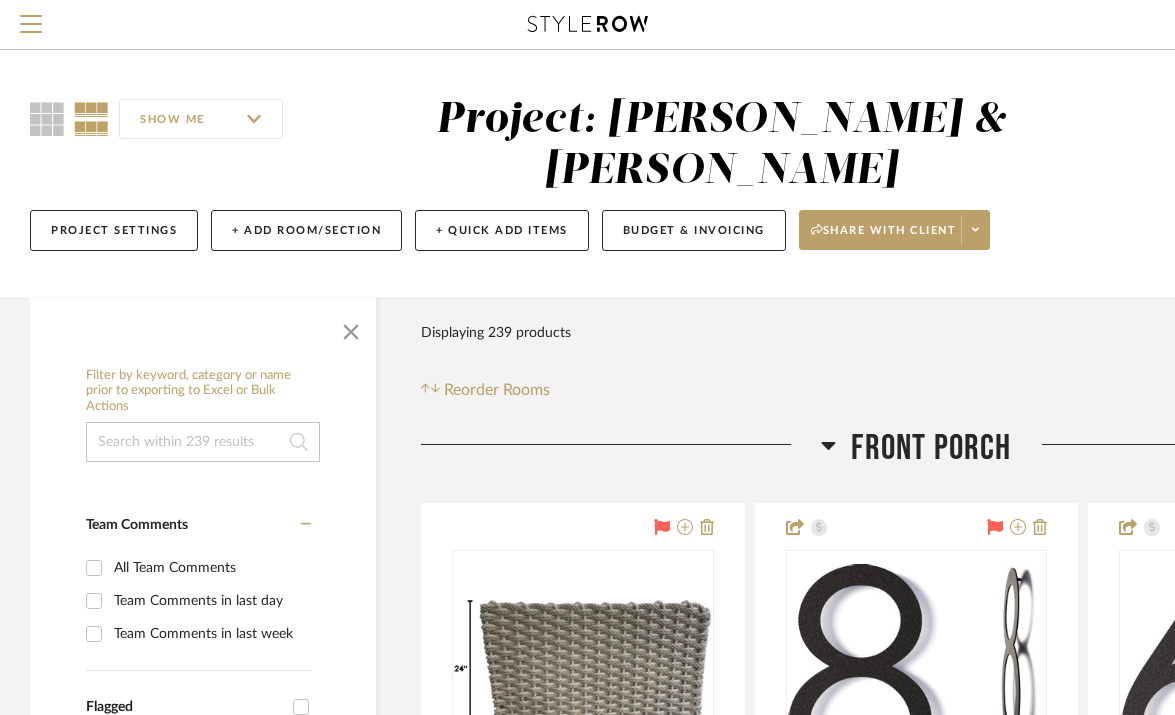 click 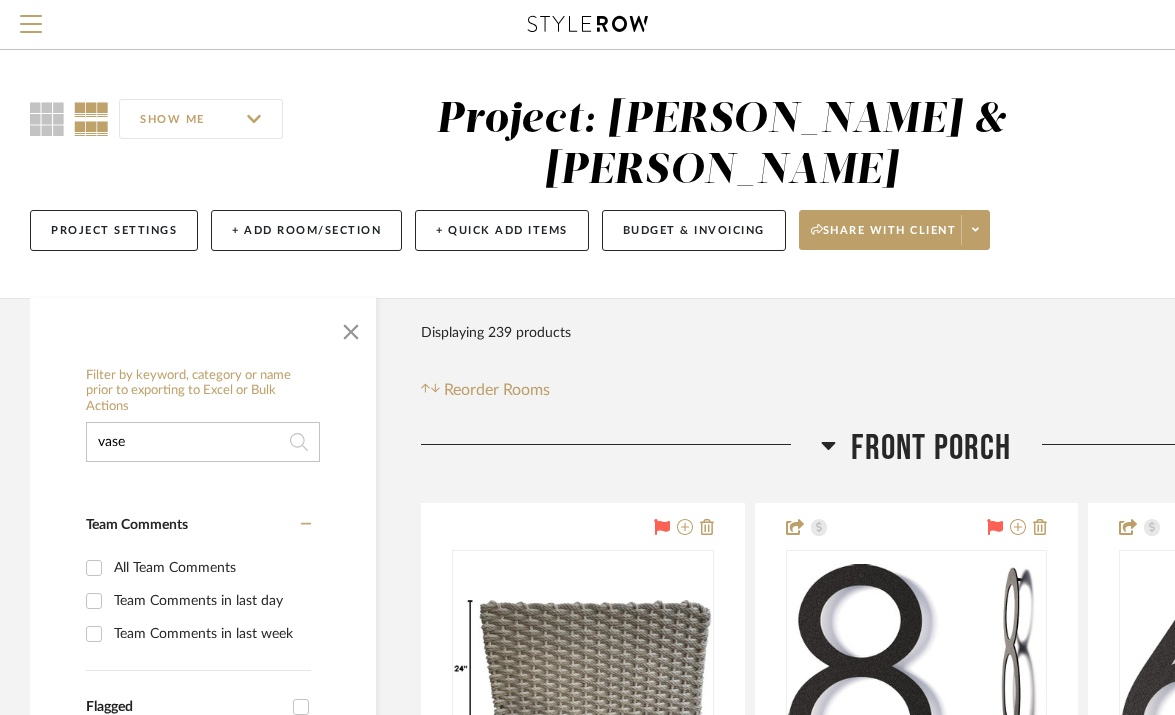 type on "vase" 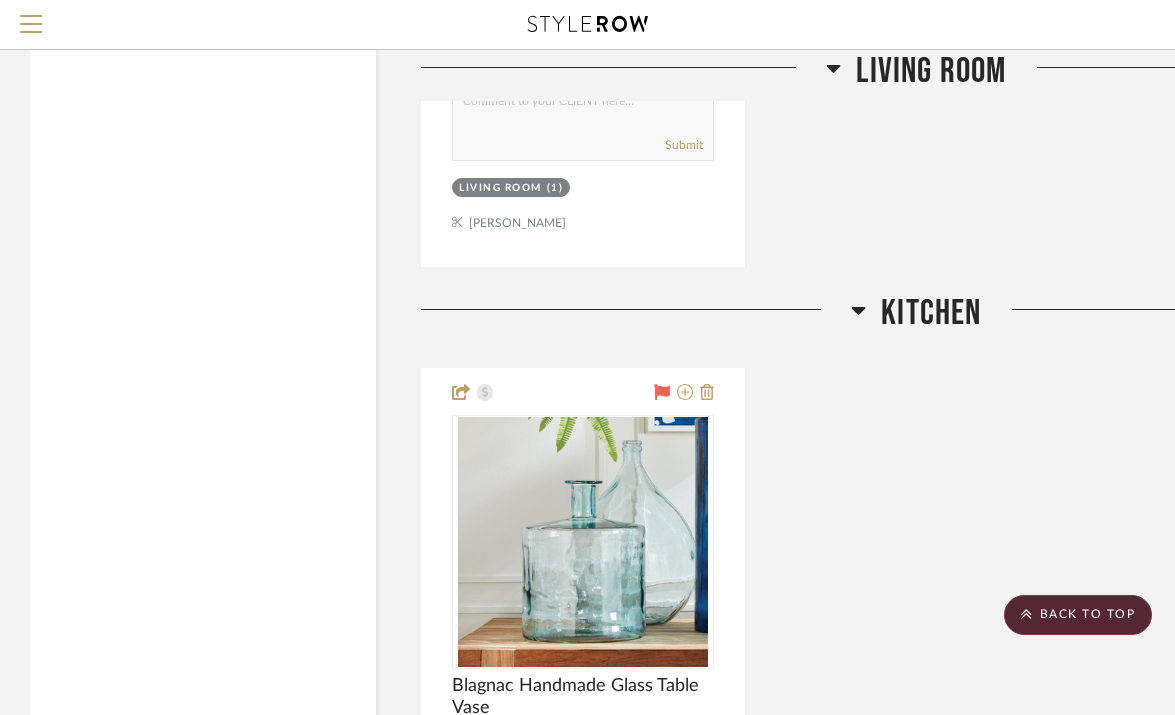 scroll, scrollTop: 2143, scrollLeft: 0, axis: vertical 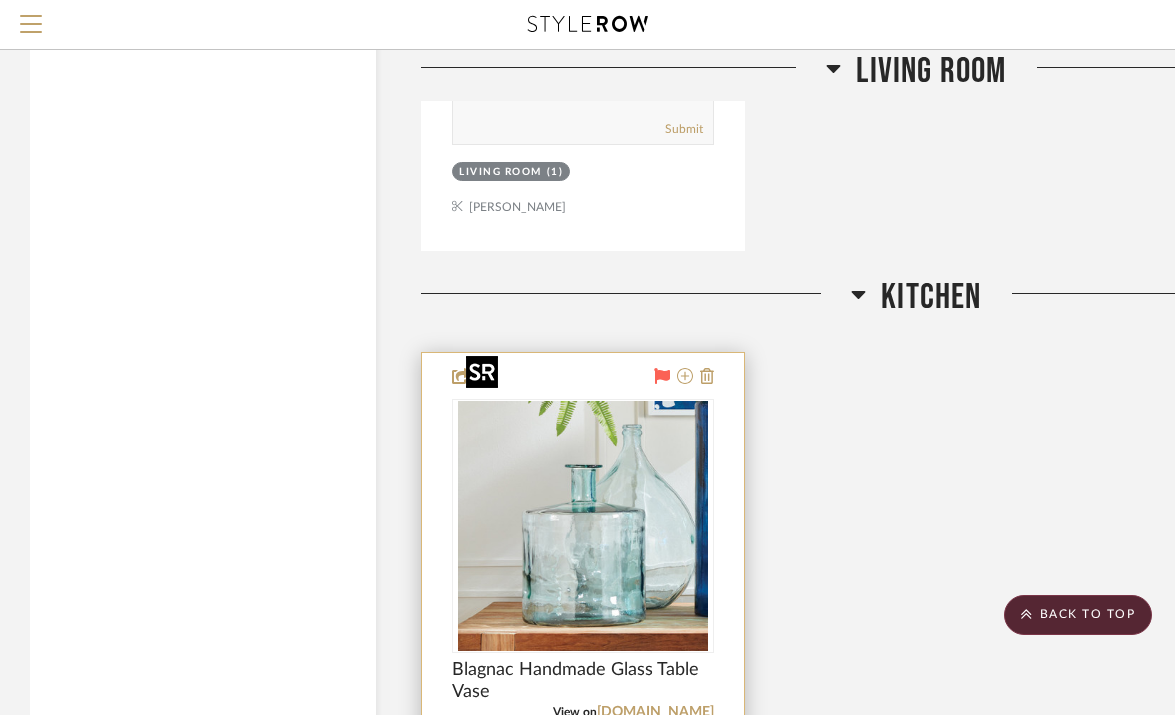 click at bounding box center (583, 526) 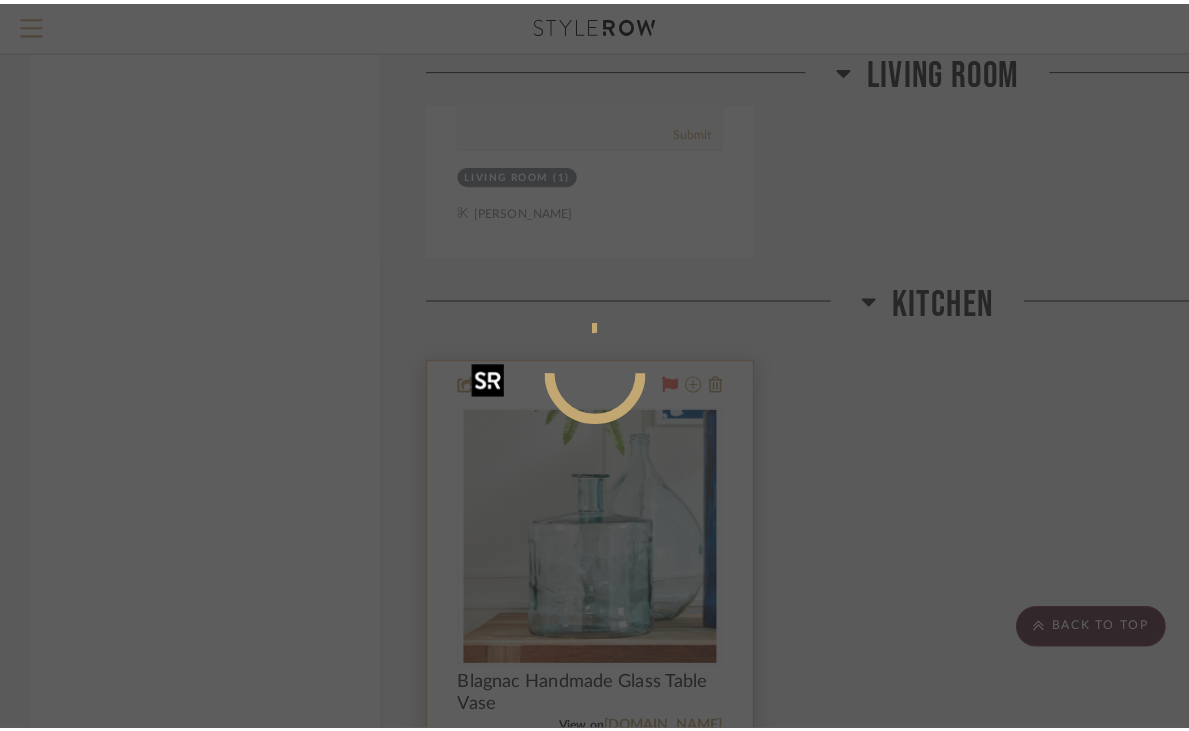 scroll, scrollTop: 0, scrollLeft: 0, axis: both 